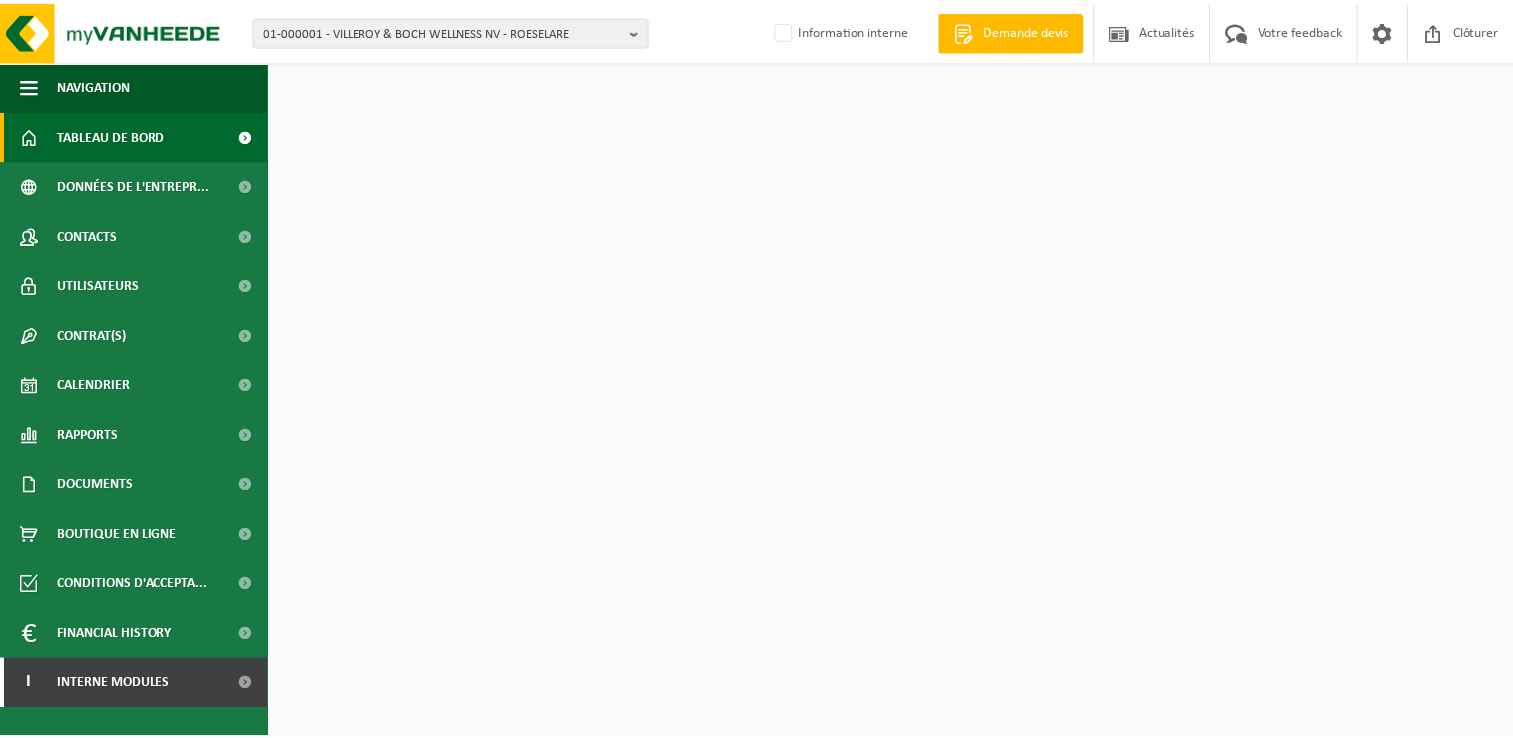 scroll, scrollTop: 0, scrollLeft: 0, axis: both 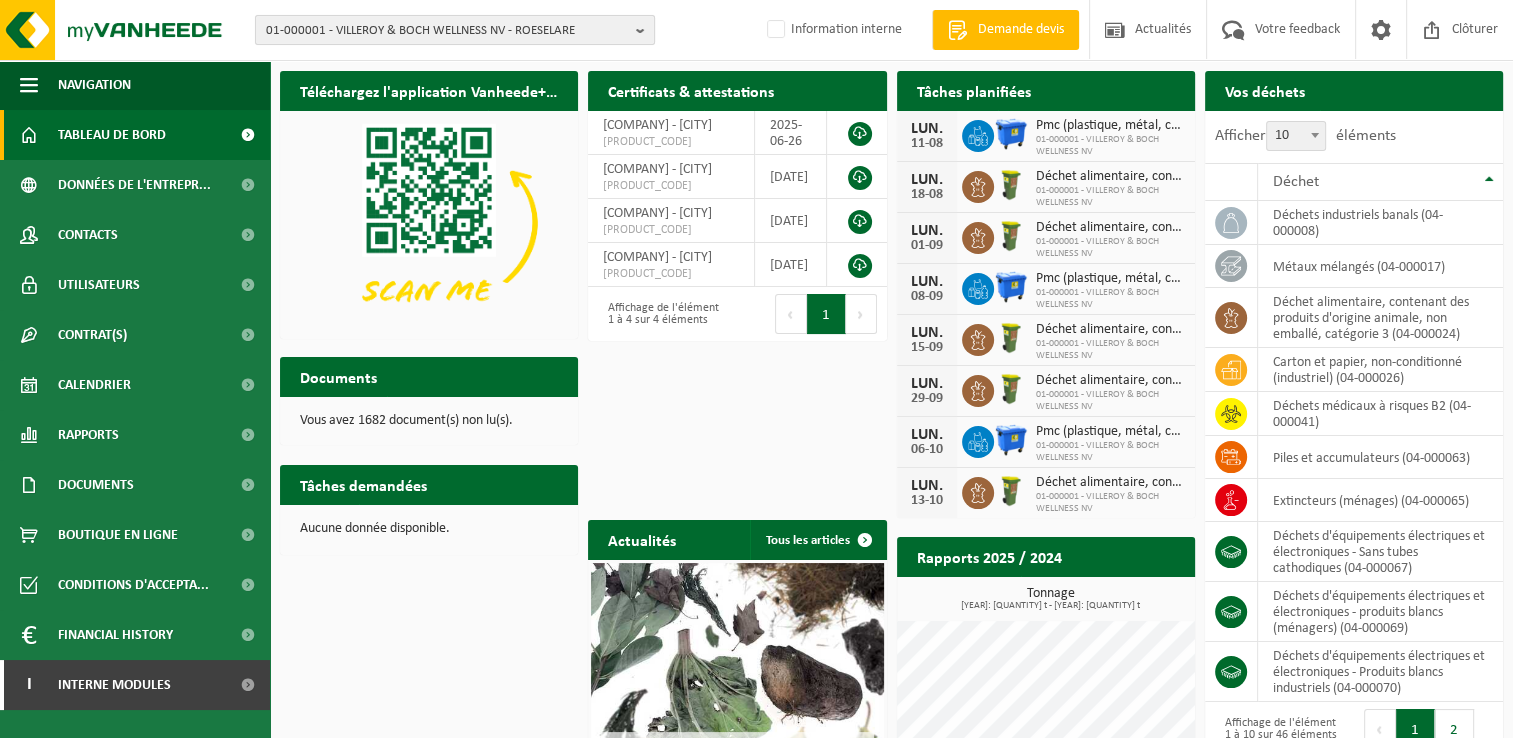 click on "01-000001 - VILLEROY & BOCH WELLNESS NV - ROESELARE" at bounding box center (447, 31) 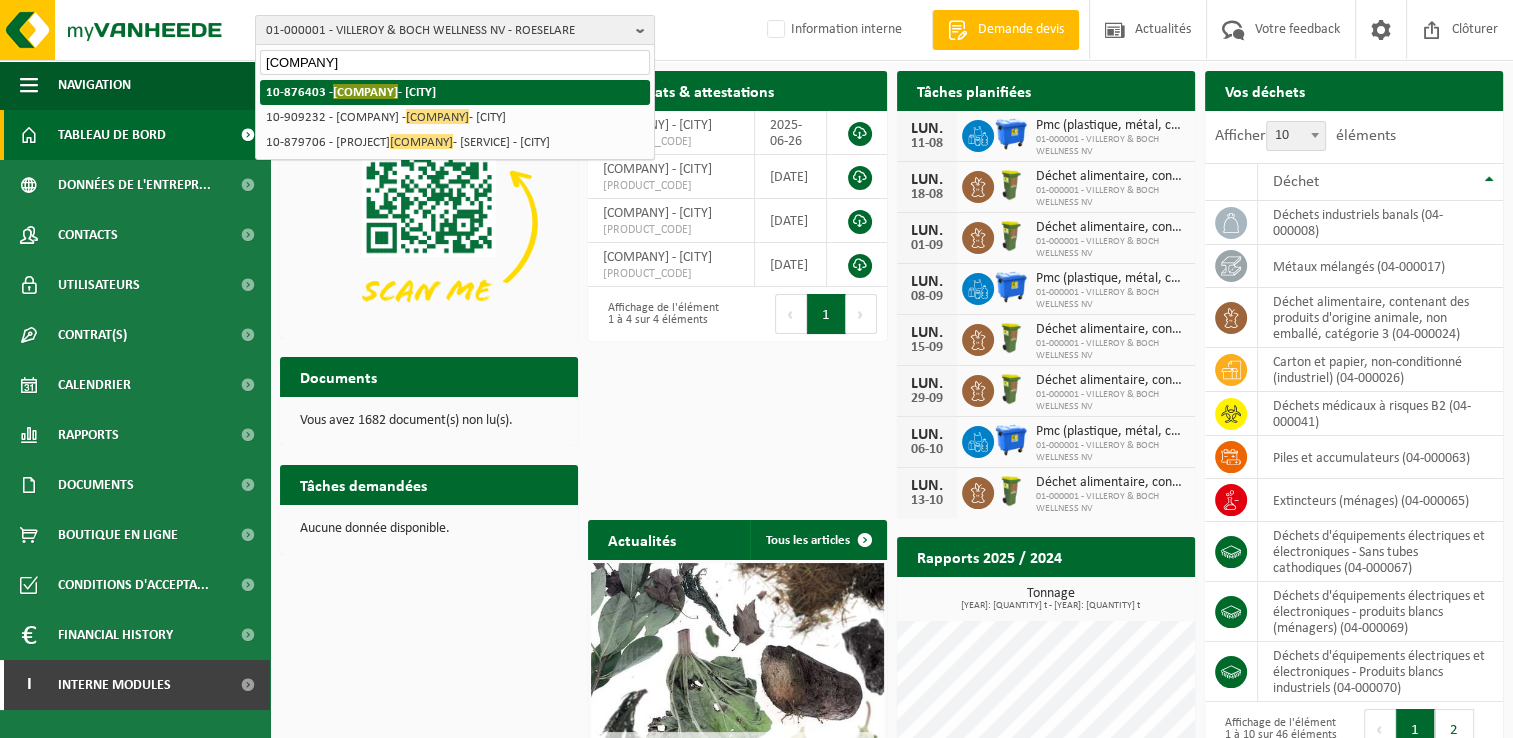 type on "dequachim" 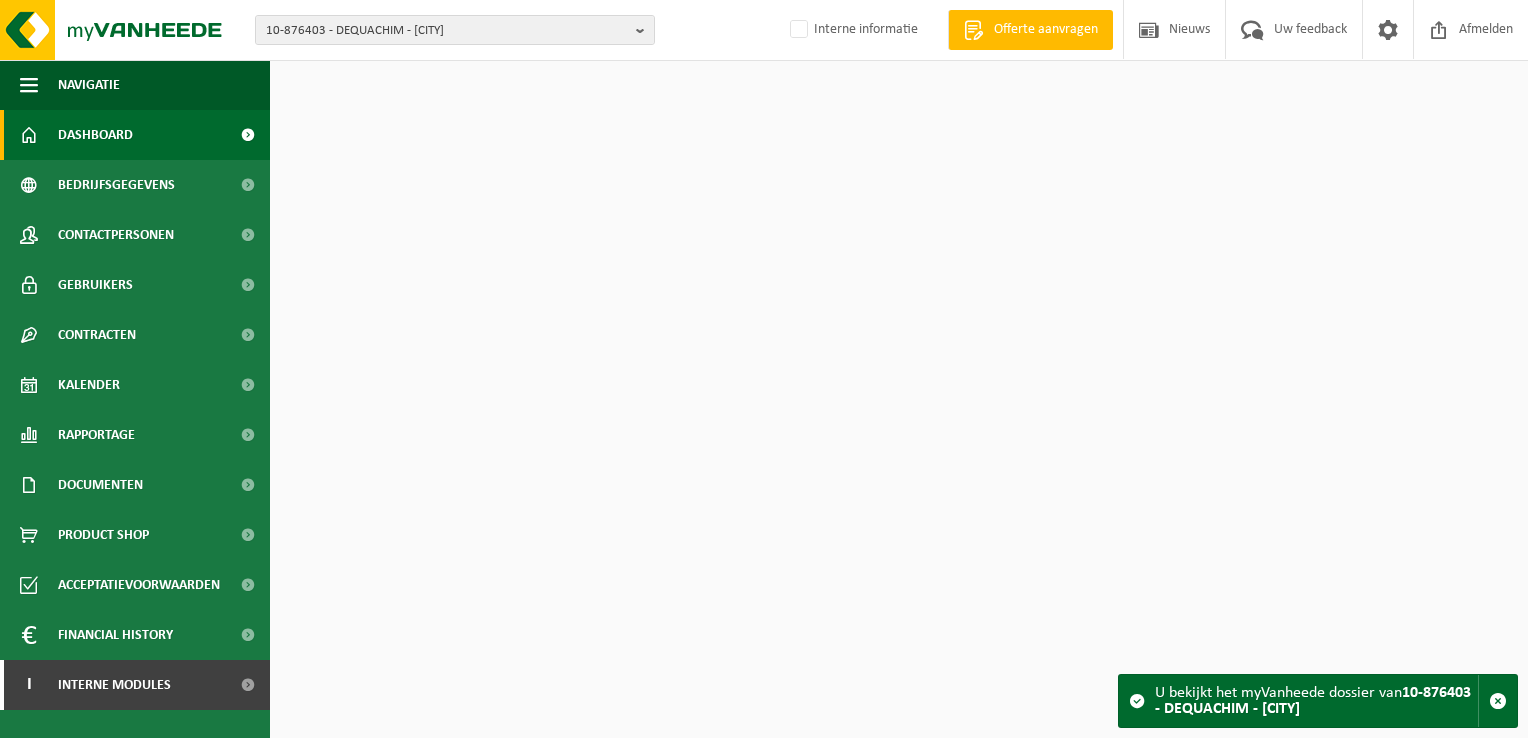 scroll, scrollTop: 0, scrollLeft: 0, axis: both 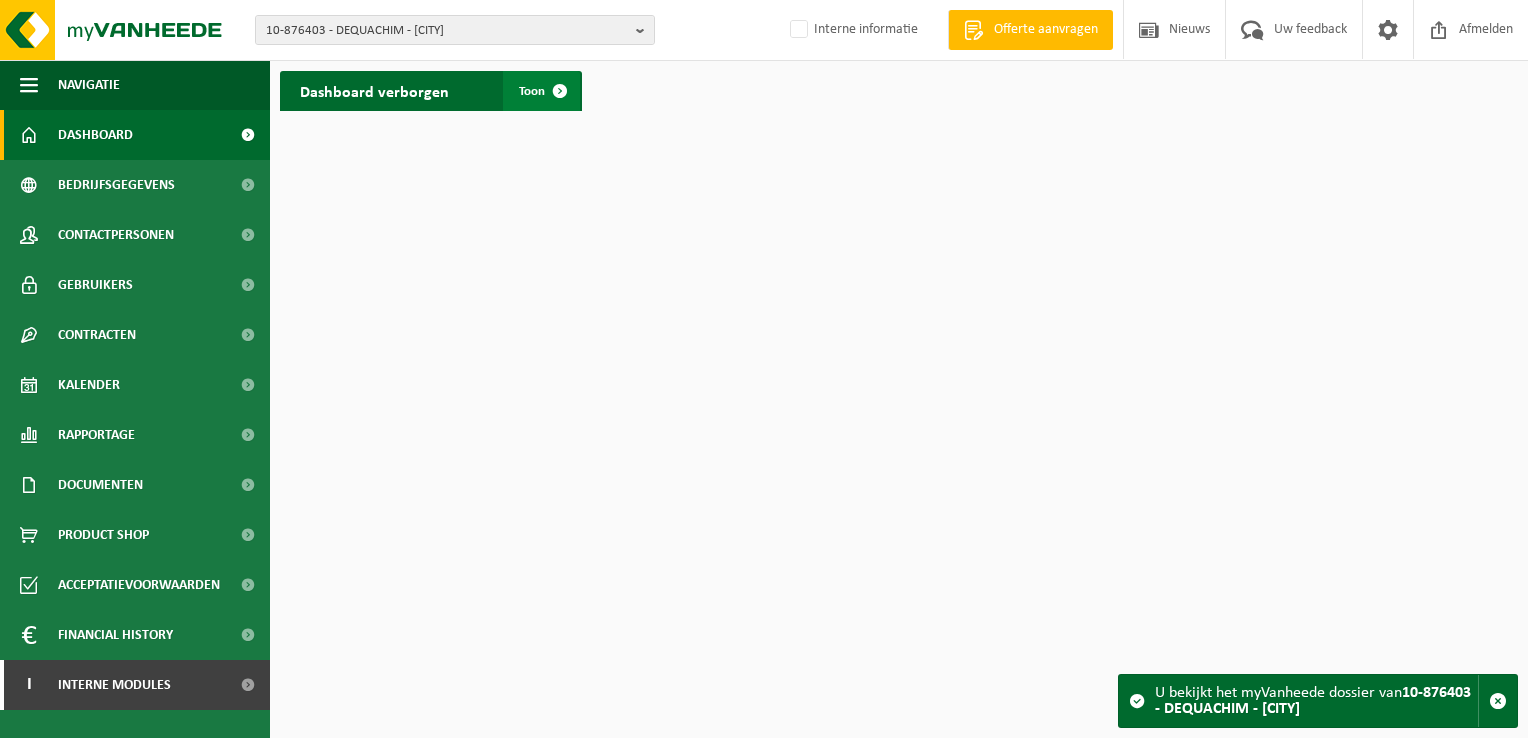 click at bounding box center (560, 91) 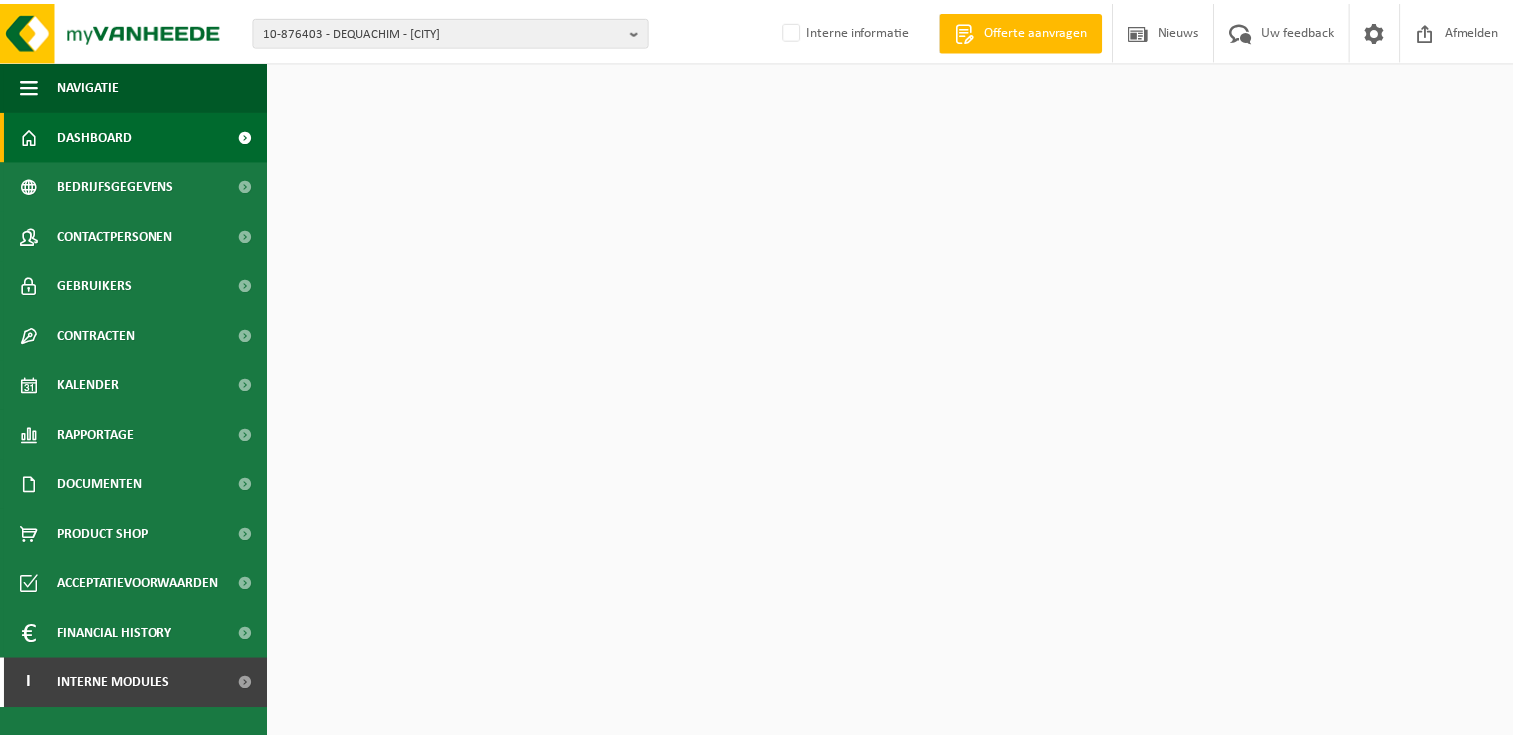 scroll, scrollTop: 0, scrollLeft: 0, axis: both 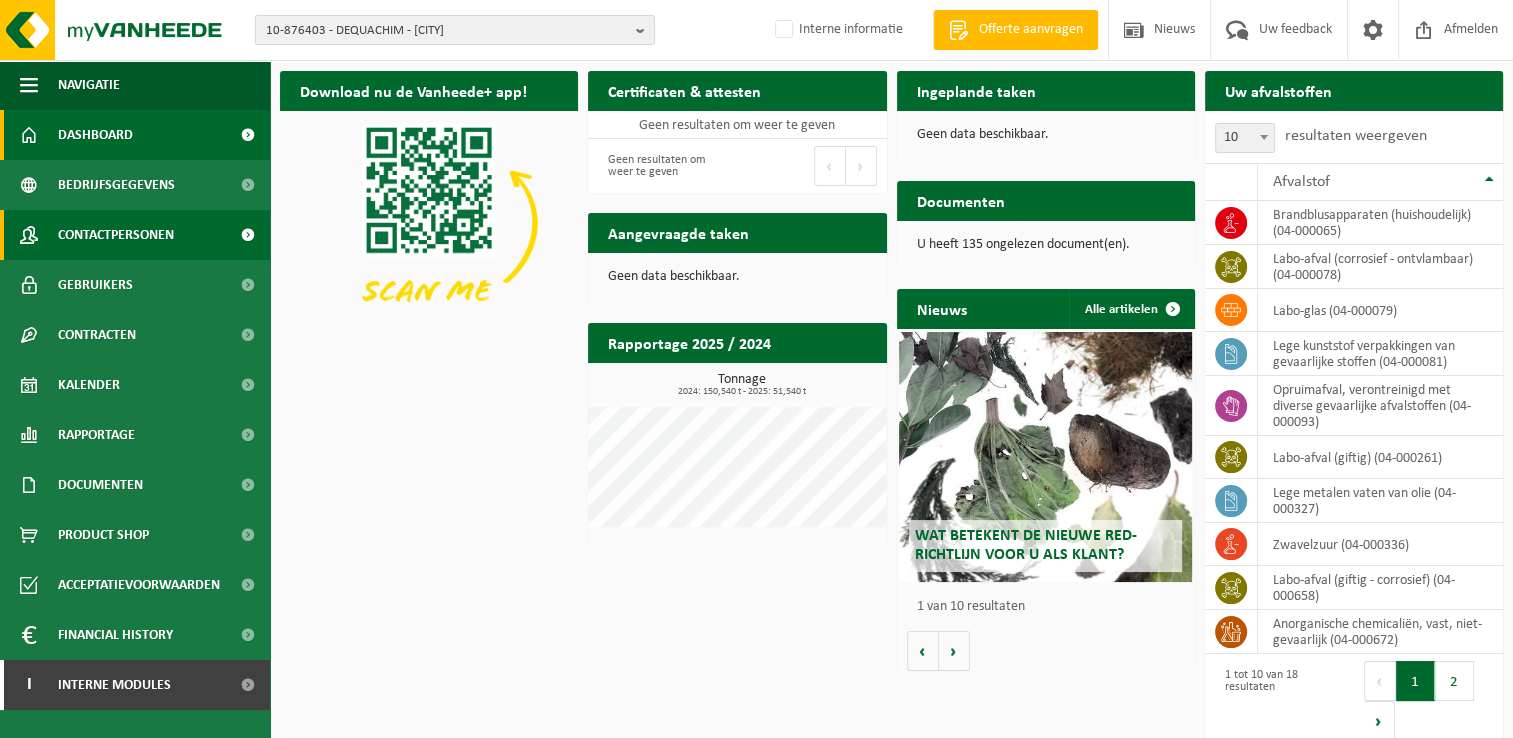 click on "Contactpersonen" at bounding box center [116, 235] 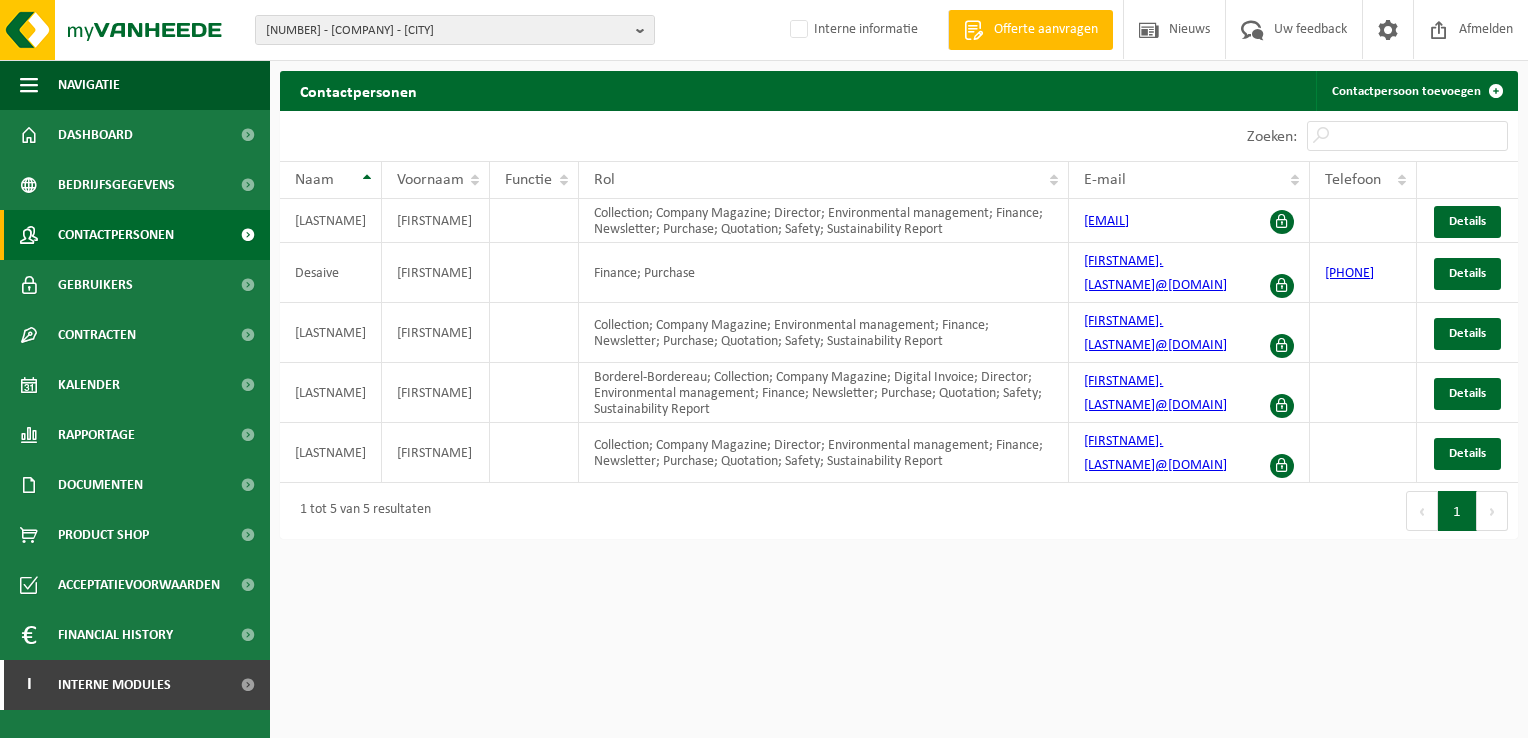 scroll, scrollTop: 0, scrollLeft: 0, axis: both 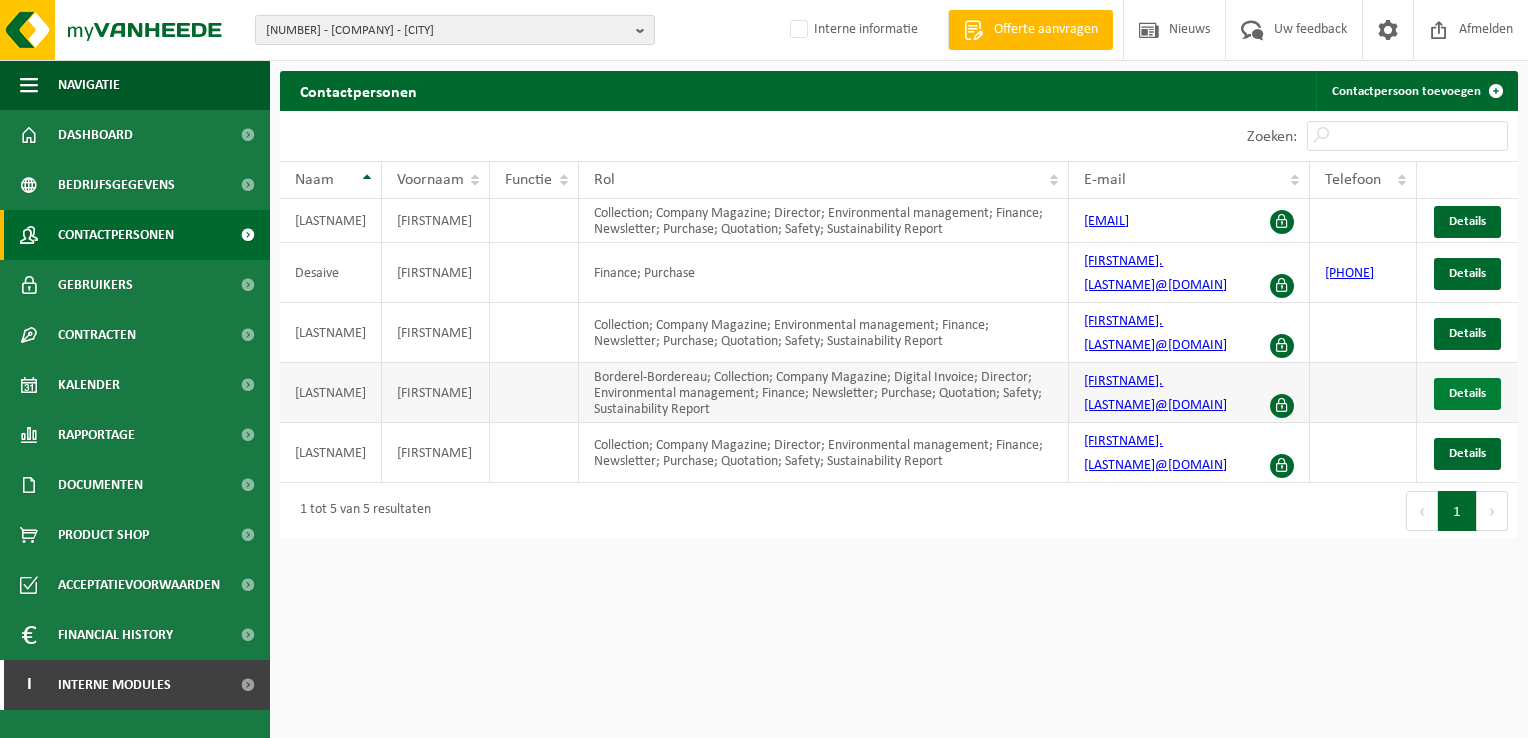 click on "Details" at bounding box center (1467, 393) 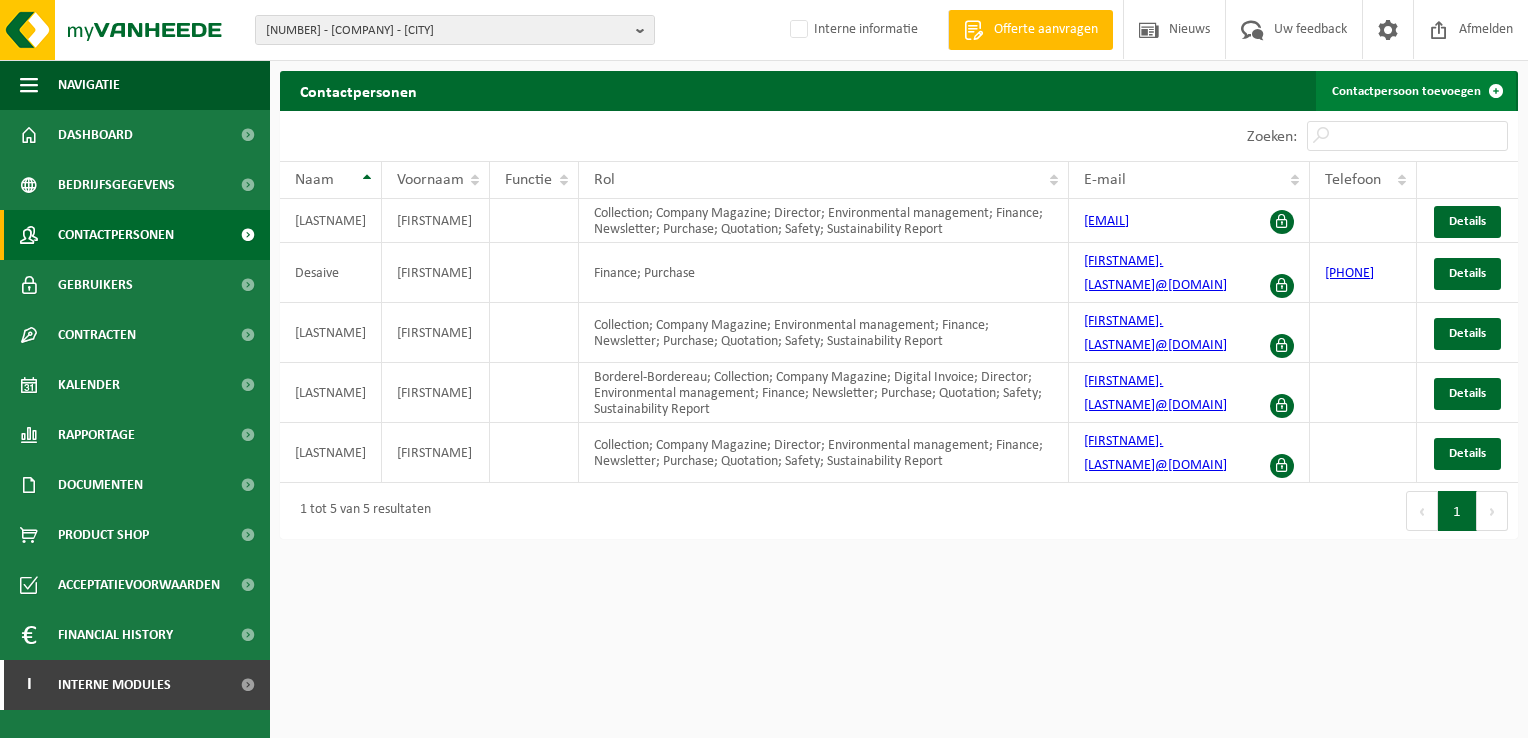 click on "Contactpersoon toevoegen" at bounding box center [1416, 91] 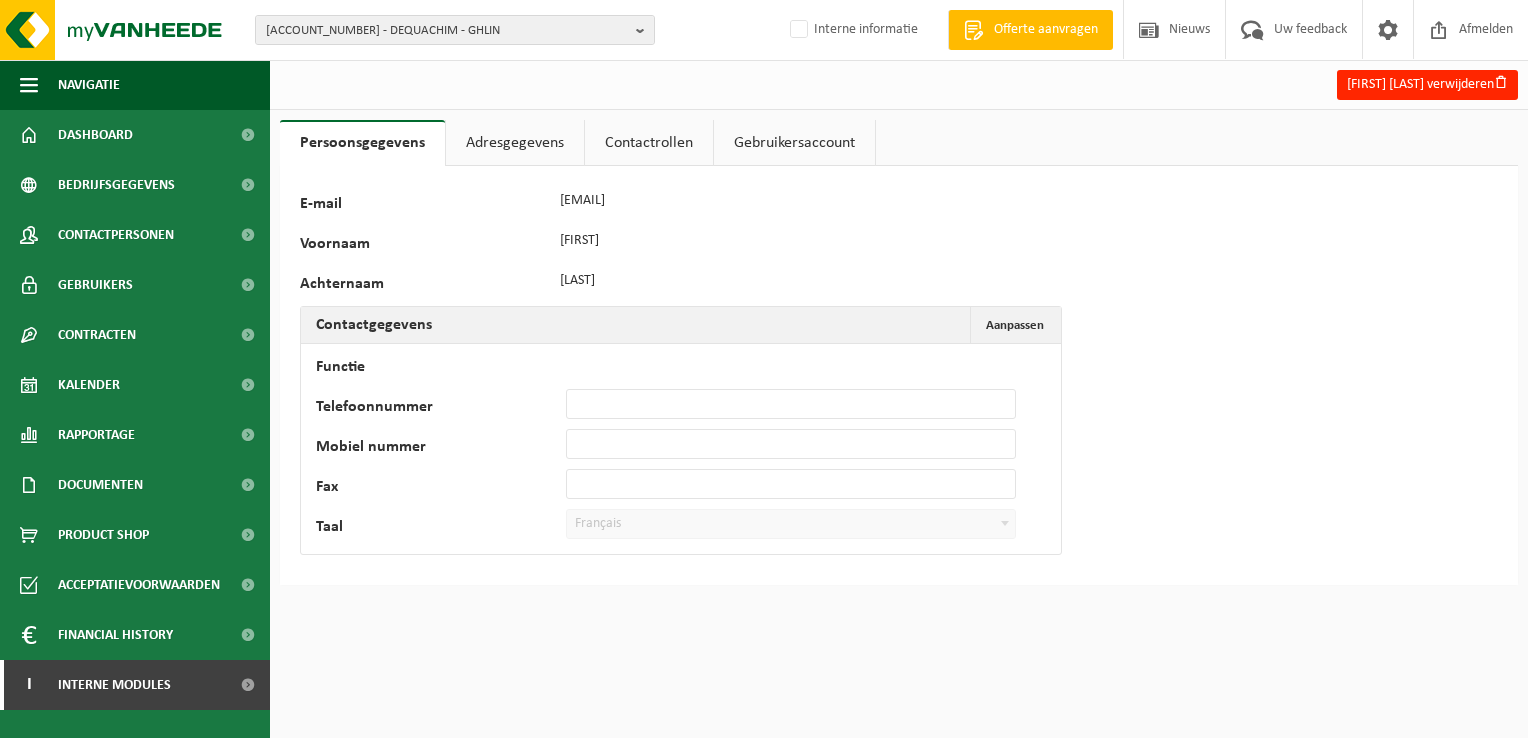scroll, scrollTop: 0, scrollLeft: 0, axis: both 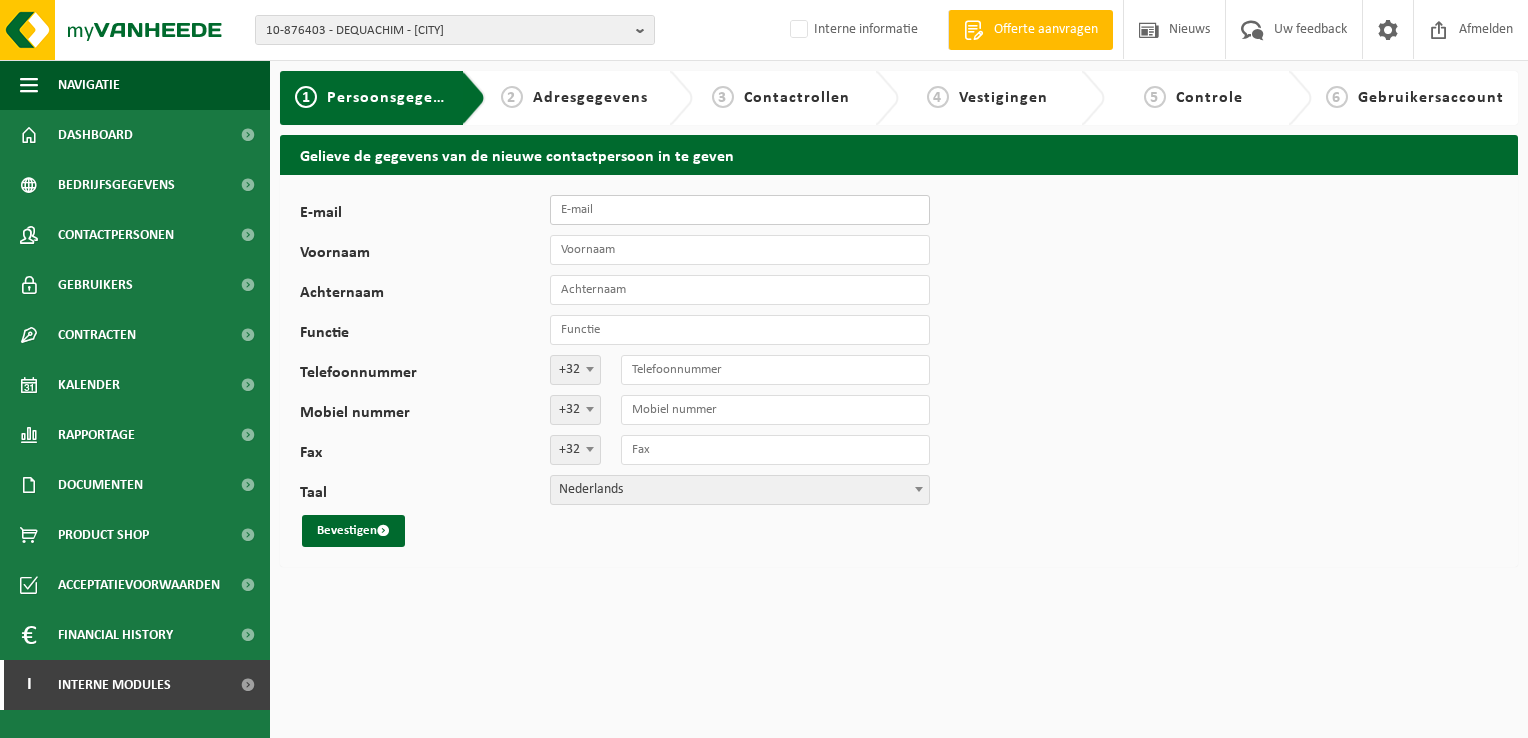 click on "E-mail" at bounding box center [740, 210] 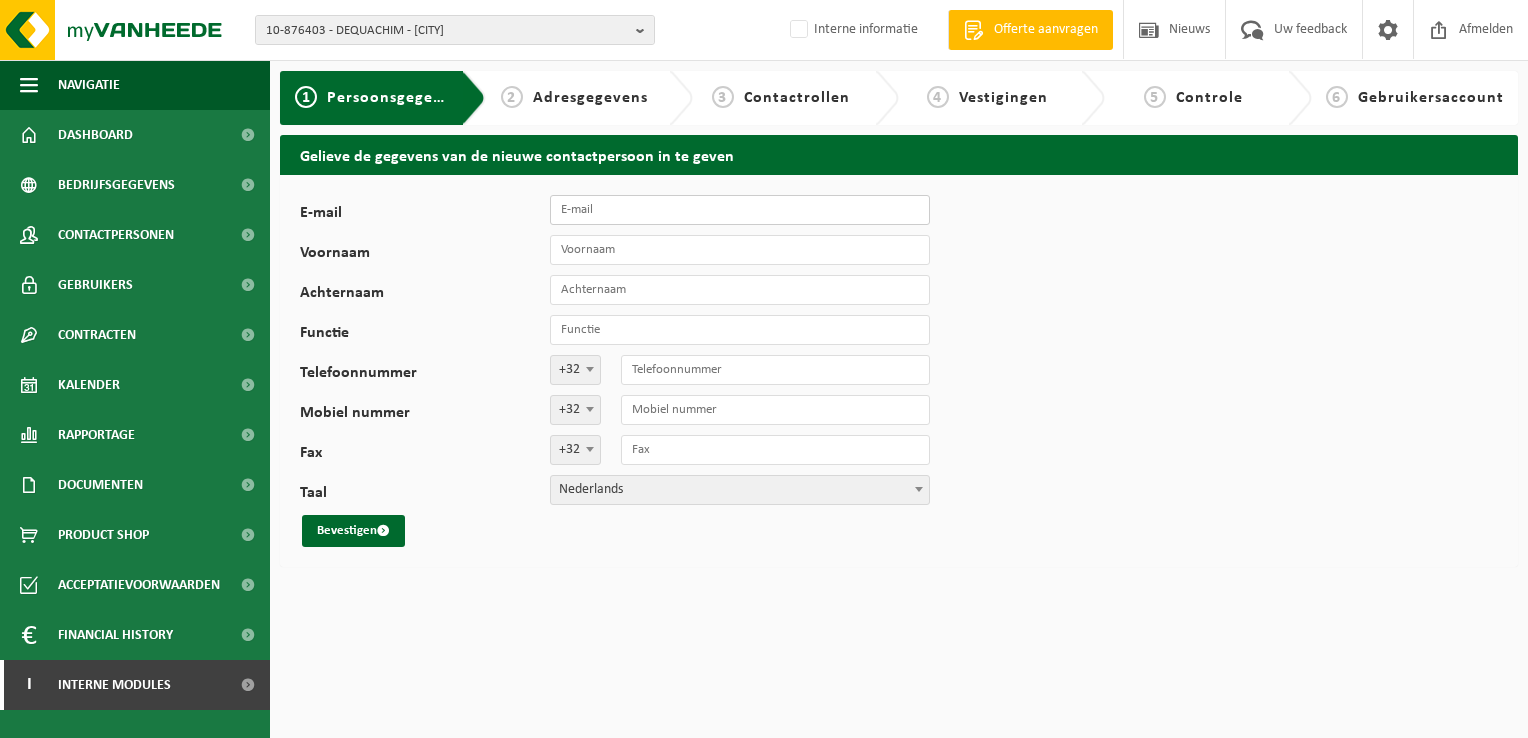 paste on "loise.craeymeersch@dequachim.be" 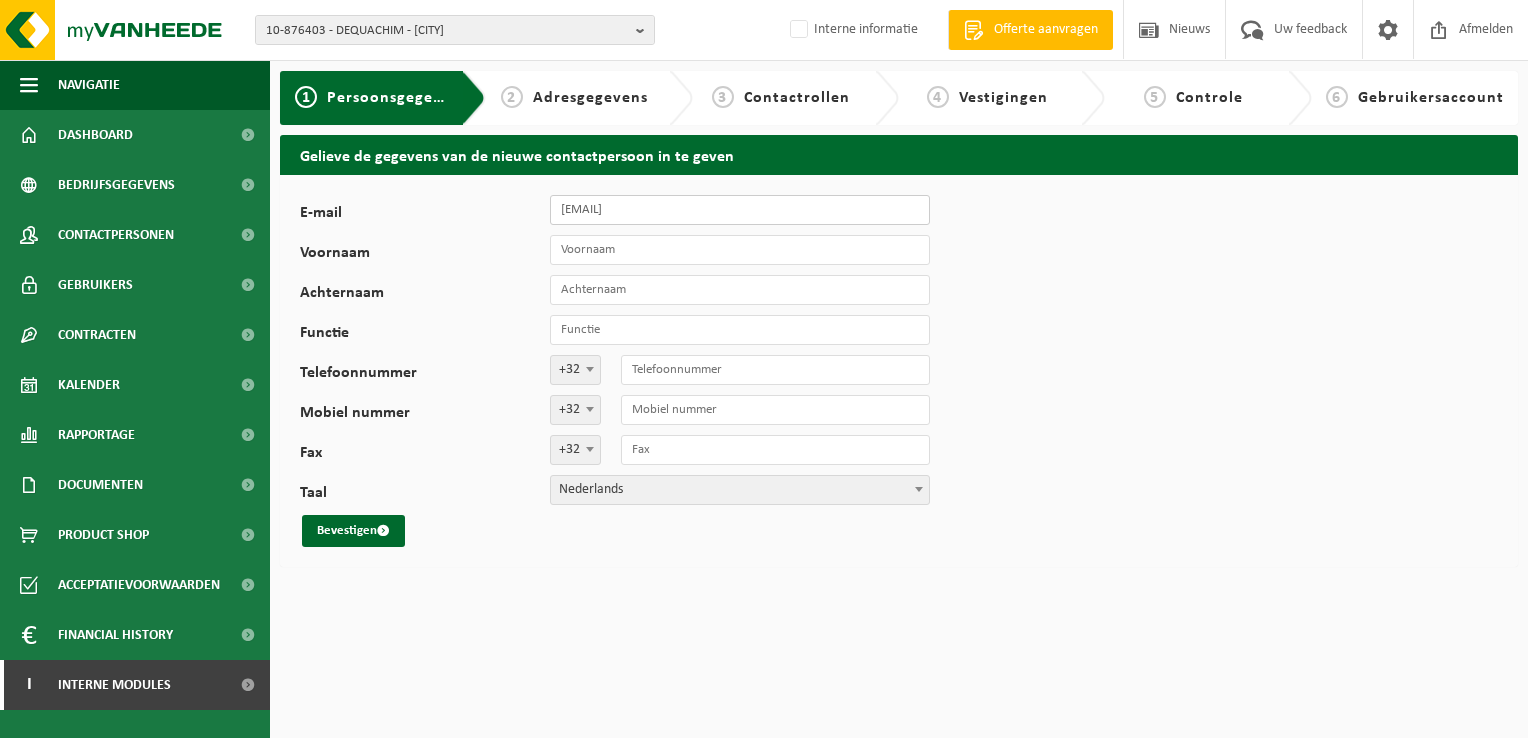 type on "[EMAIL]" 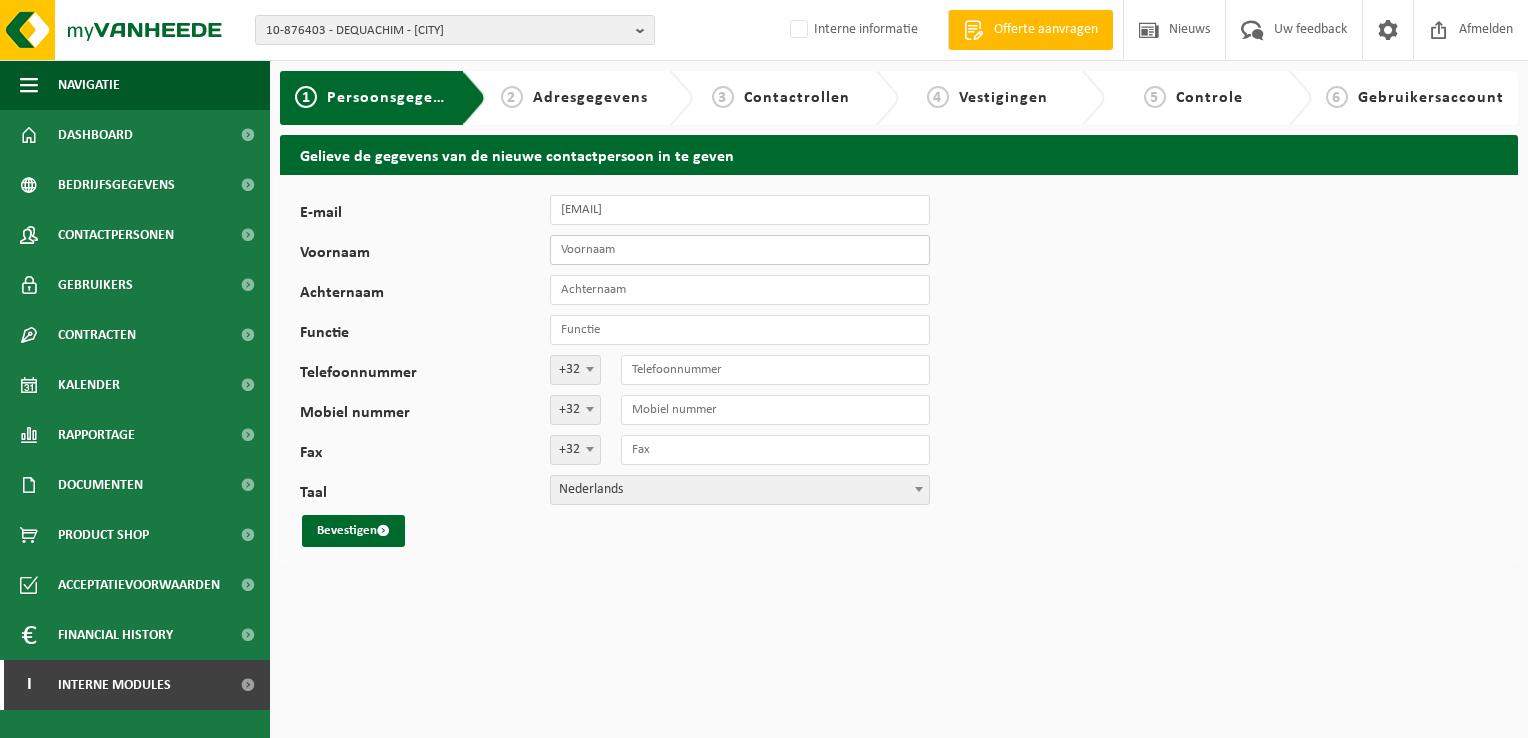 click on "Voornaam" at bounding box center [740, 250] 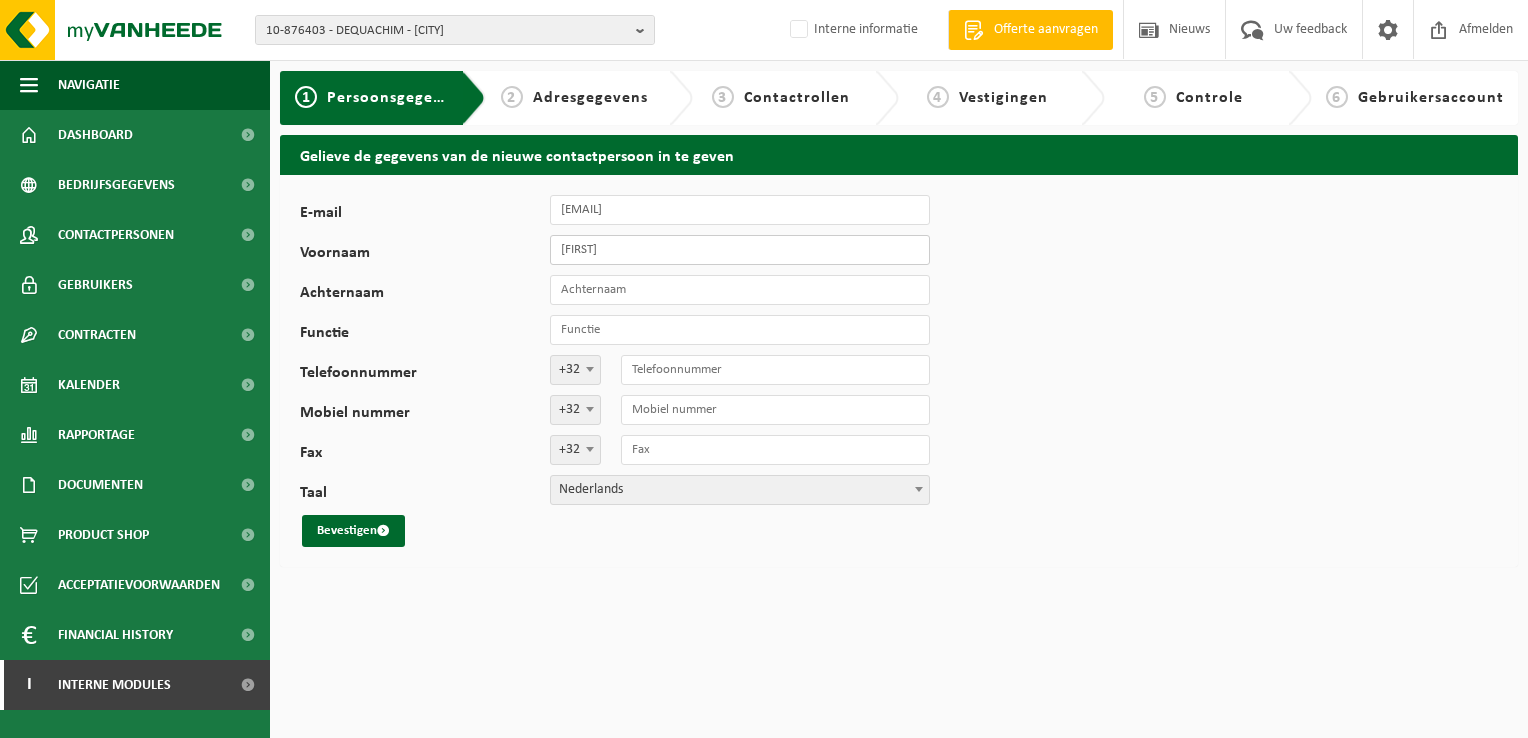 click on "Loise" at bounding box center [740, 250] 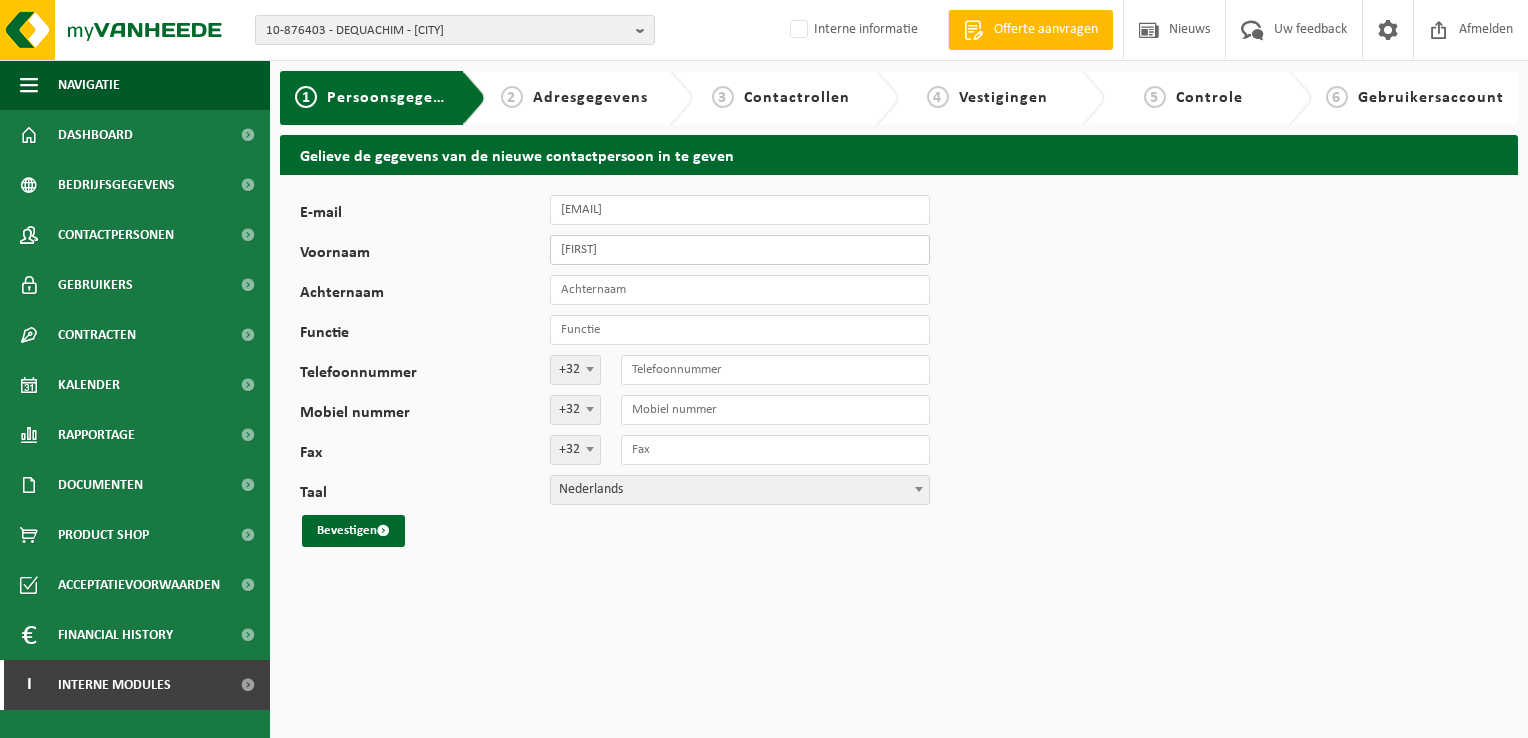 type on "Loïse" 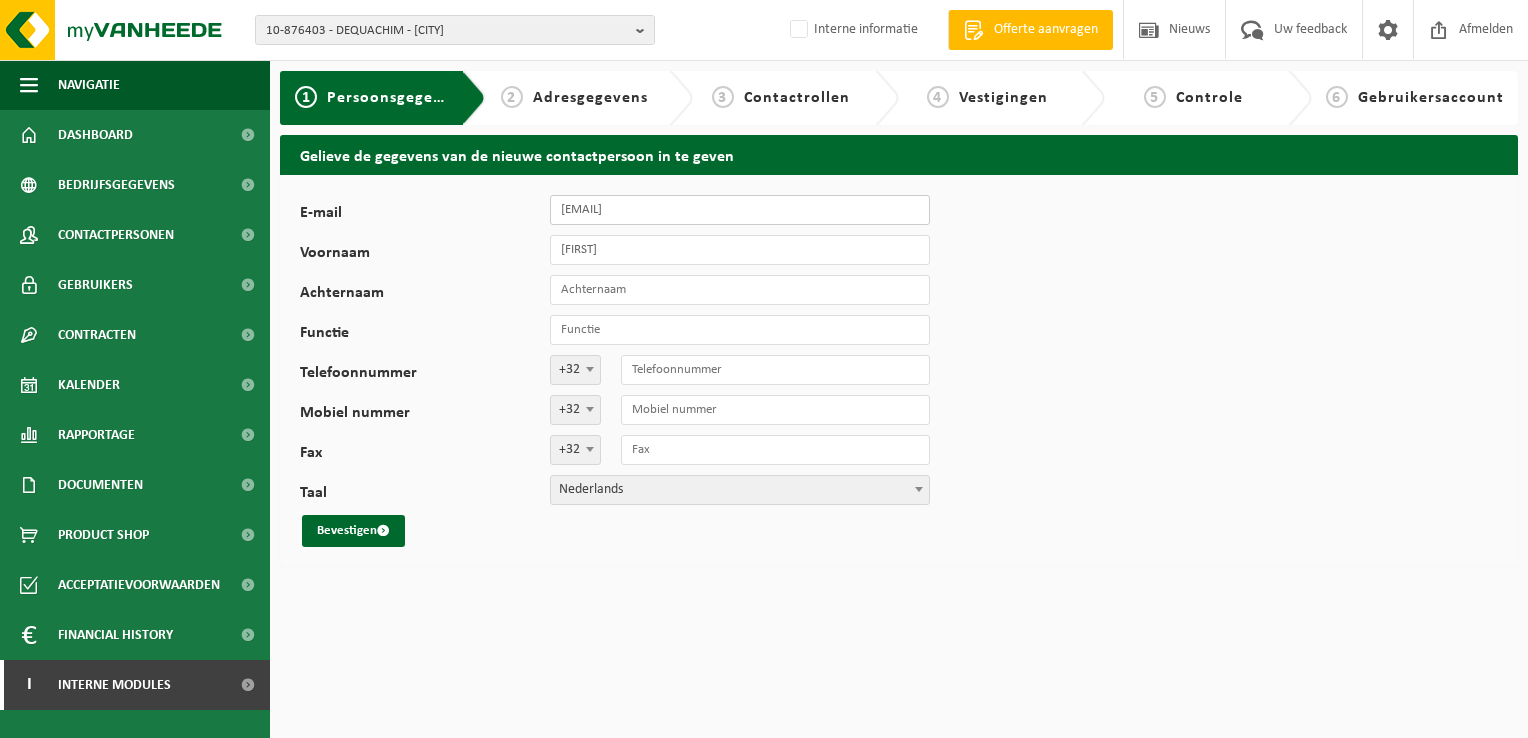 drag, startPoint x: 587, startPoint y: 206, endPoint x: 660, endPoint y: 206, distance: 73 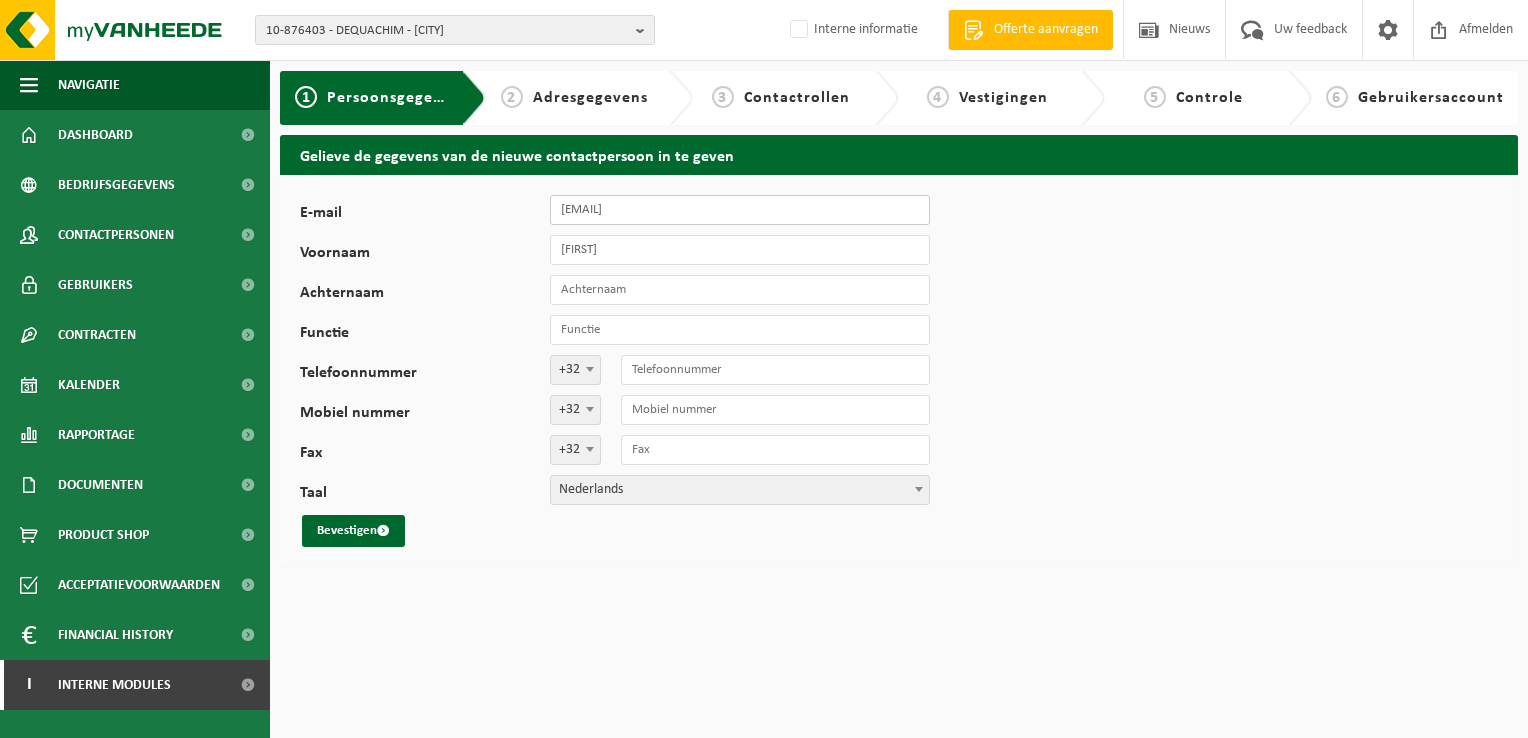 click on "[EMAIL]" at bounding box center [740, 210] 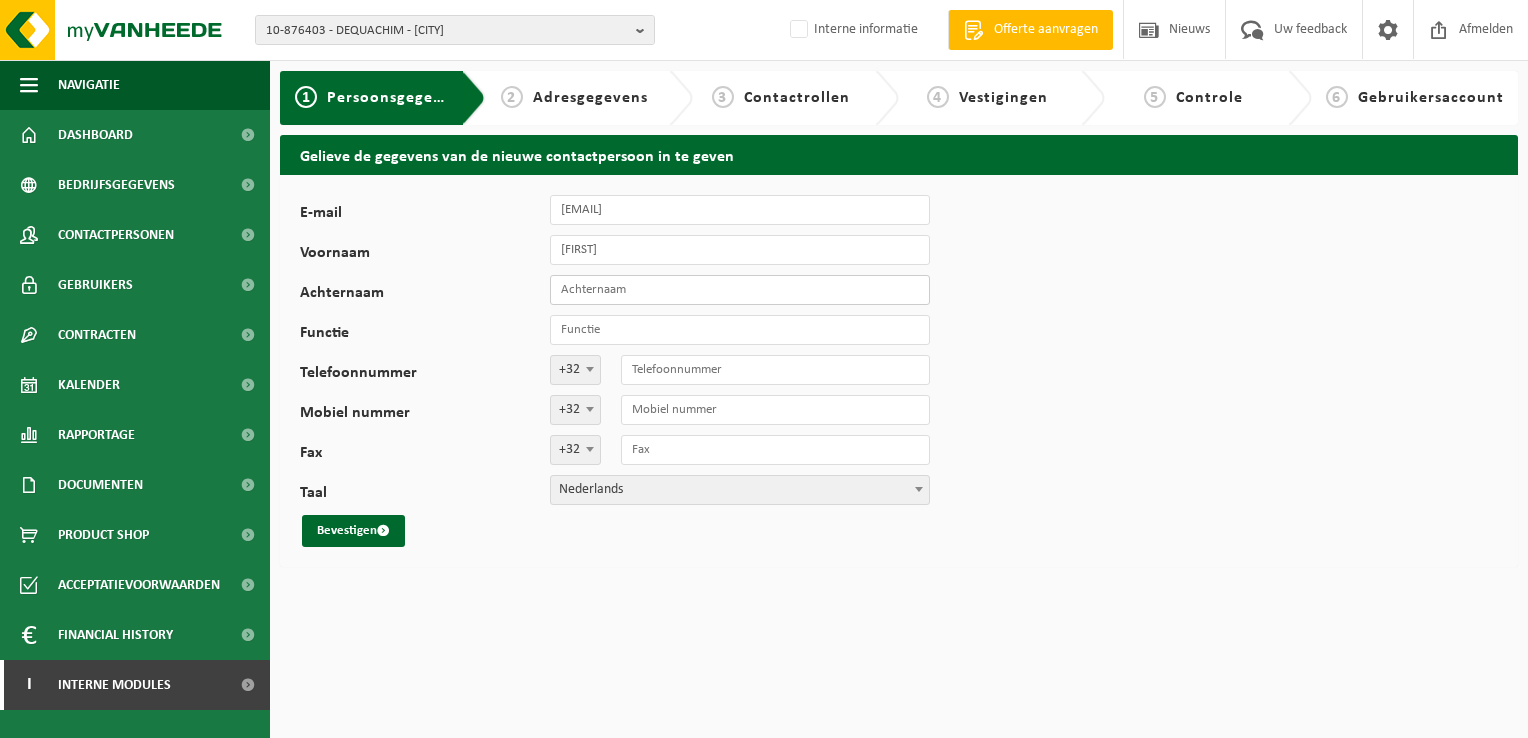 click on "Achternaam" at bounding box center (740, 290) 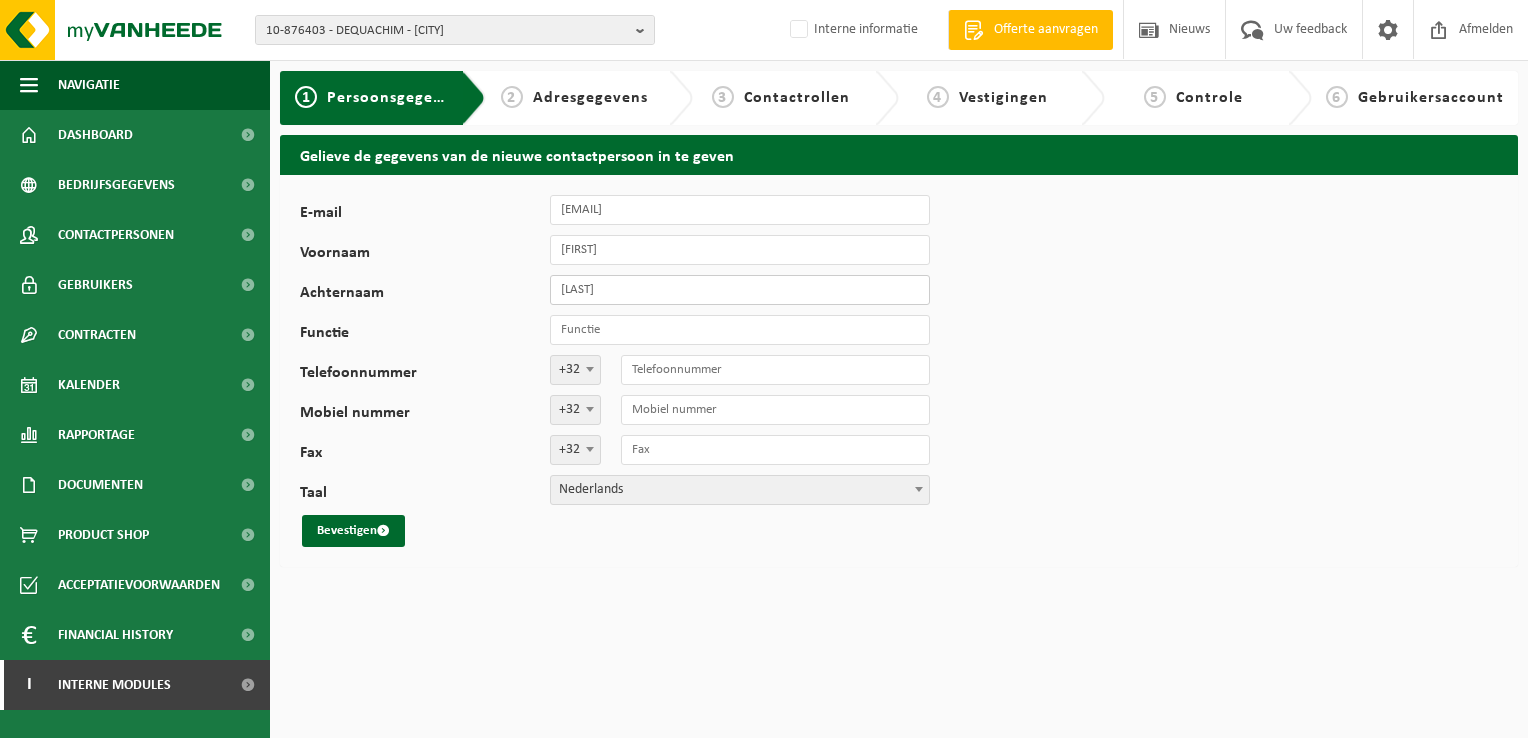 type on "craeymeersch" 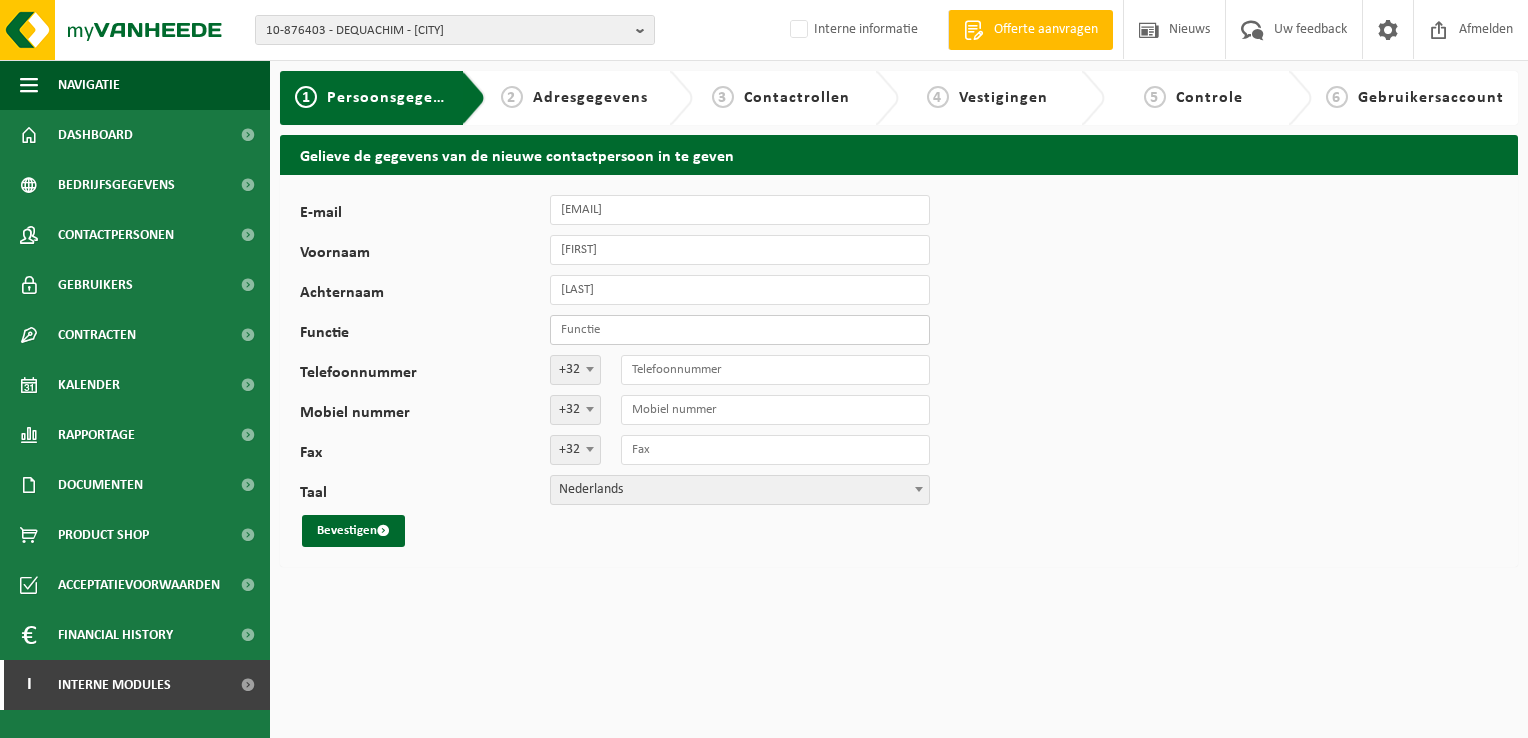 click on "Functie" at bounding box center [740, 330] 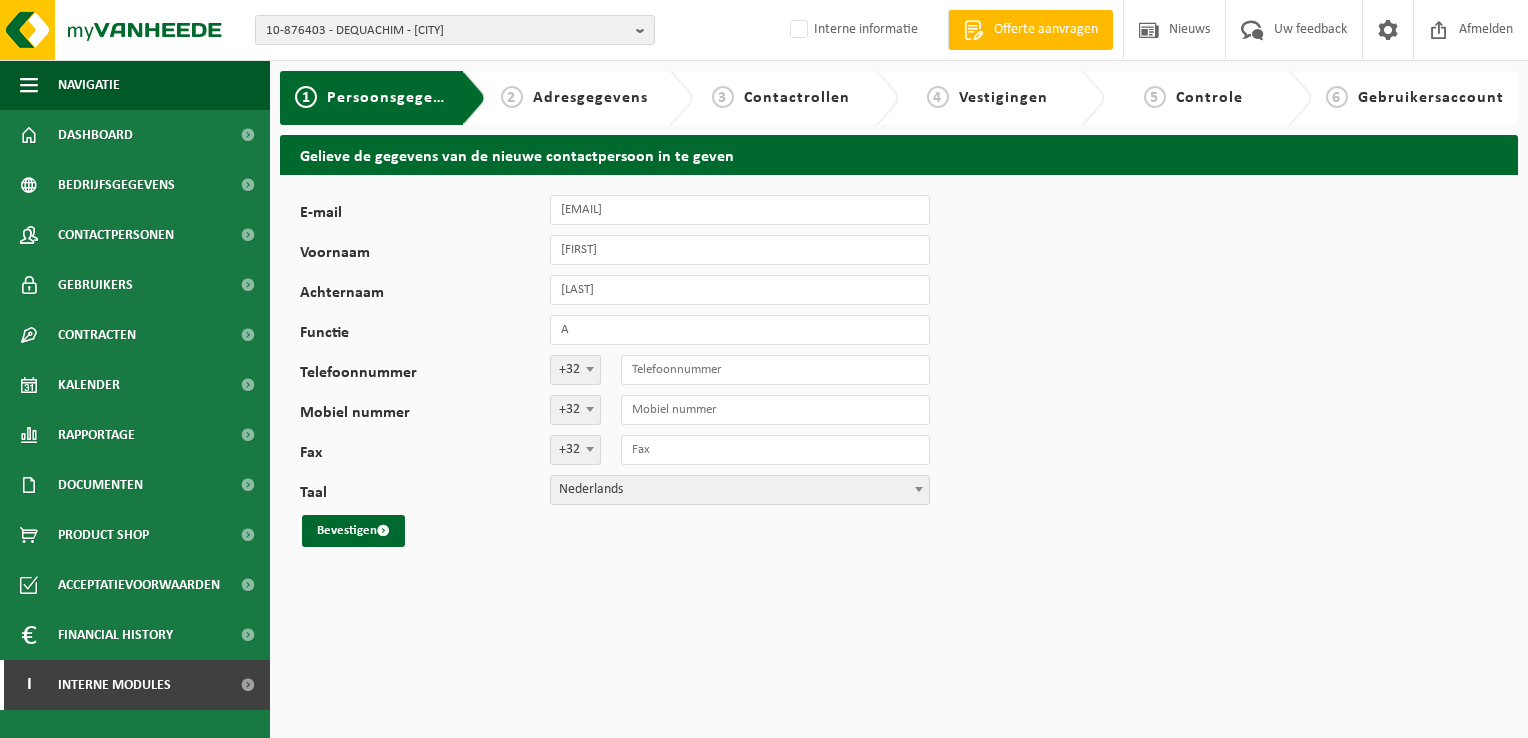 click on "E-mail   loise.craeymeersch@dequachim.be       Voornaam   Loïse       Achternaam   craeymeersch       Functie   A       Telefoonnummer     +32 ';  +49 ';  +33 ';  +44 ';  +352 ';  +31 ';  +32         Mobiel nummer     +32 ';  +49 ';  +33 ';  +44 ';  +352 ';  +31 ';  +32         Fax     +32 ';  +49 ';  +33 ';  +44 ';  +352 ';  +31 ';  +32         Taal     Nederlands   Français   English   Nederlands        Bevestigen" at bounding box center [625, 371] 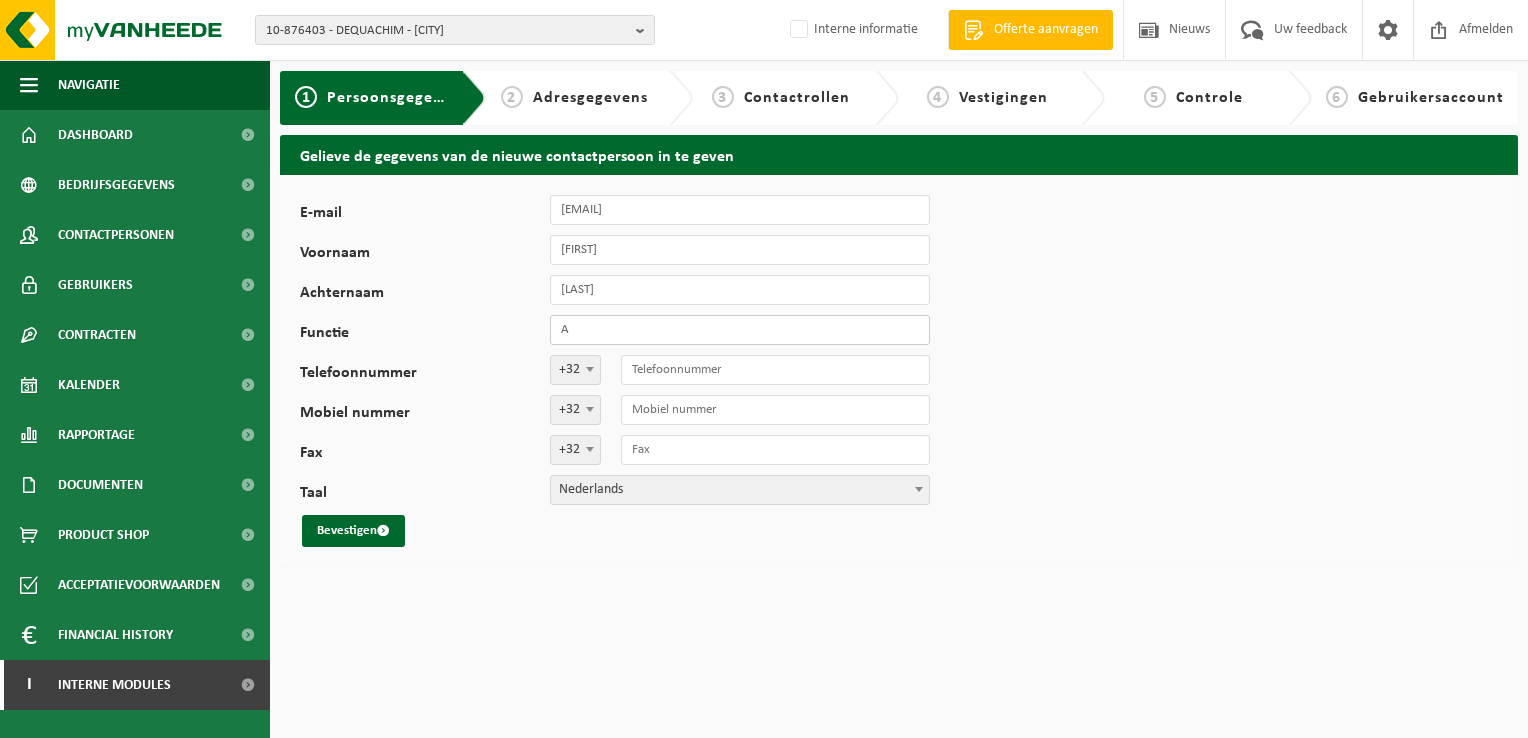 click on "A" at bounding box center [740, 330] 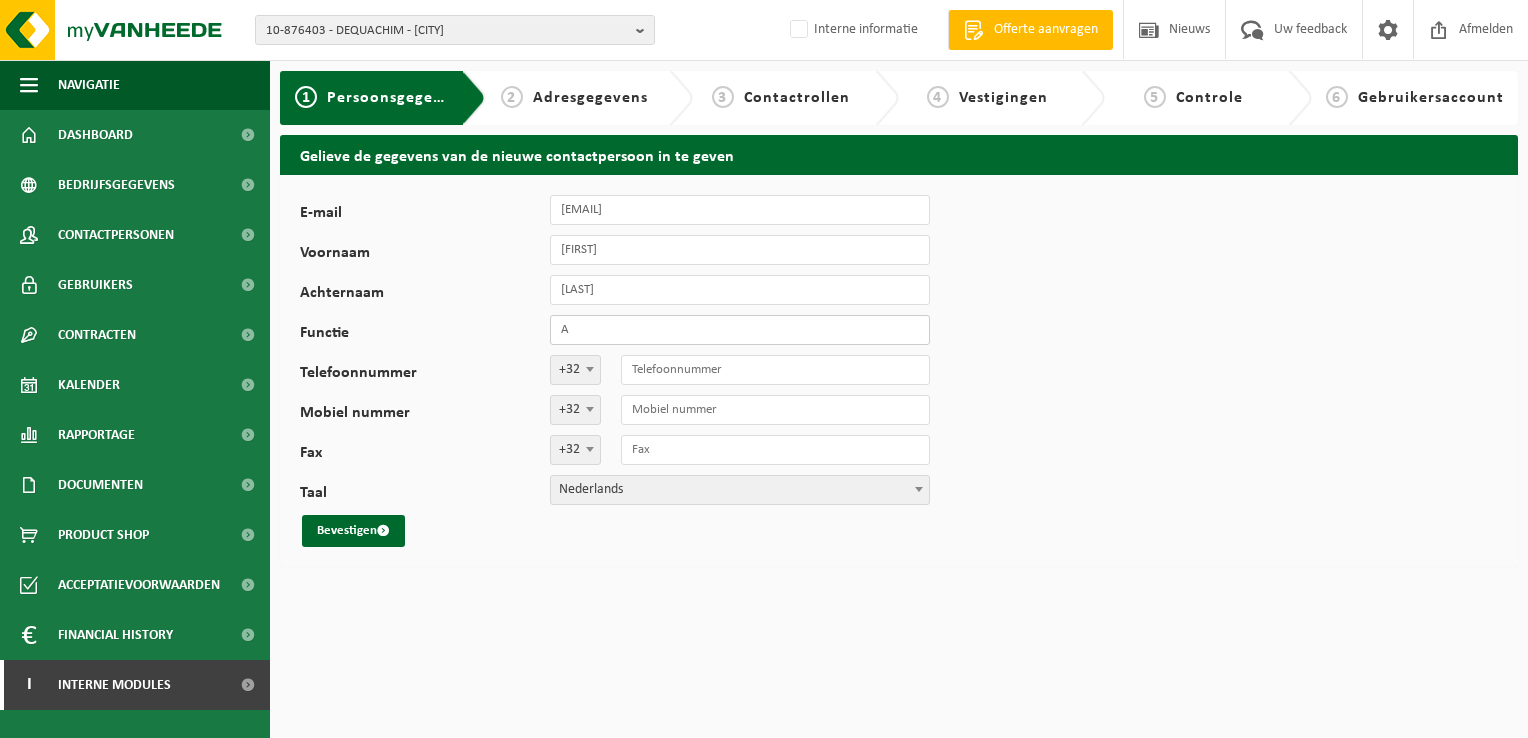 type on "Assistance HSE" 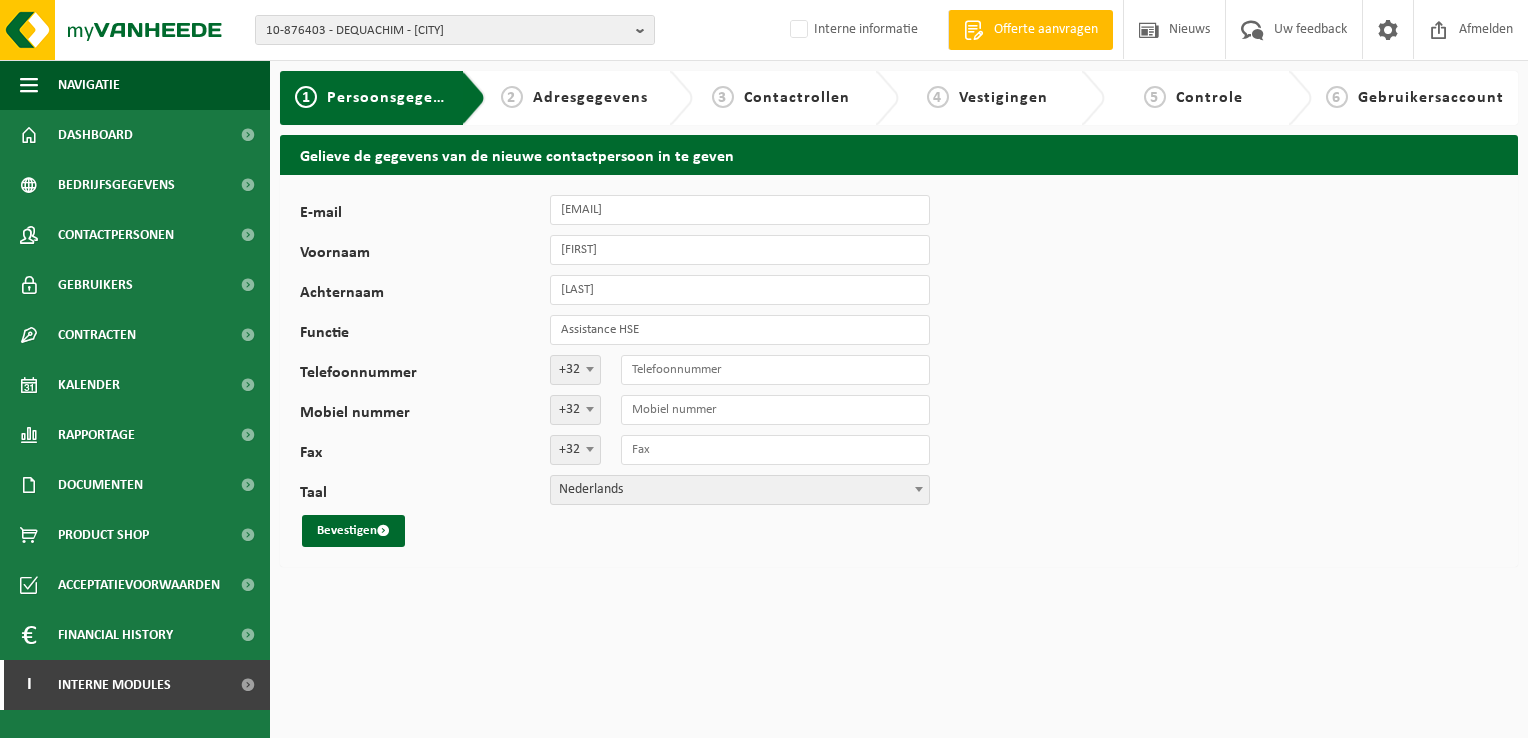 click on "Nederlands" at bounding box center (740, 490) 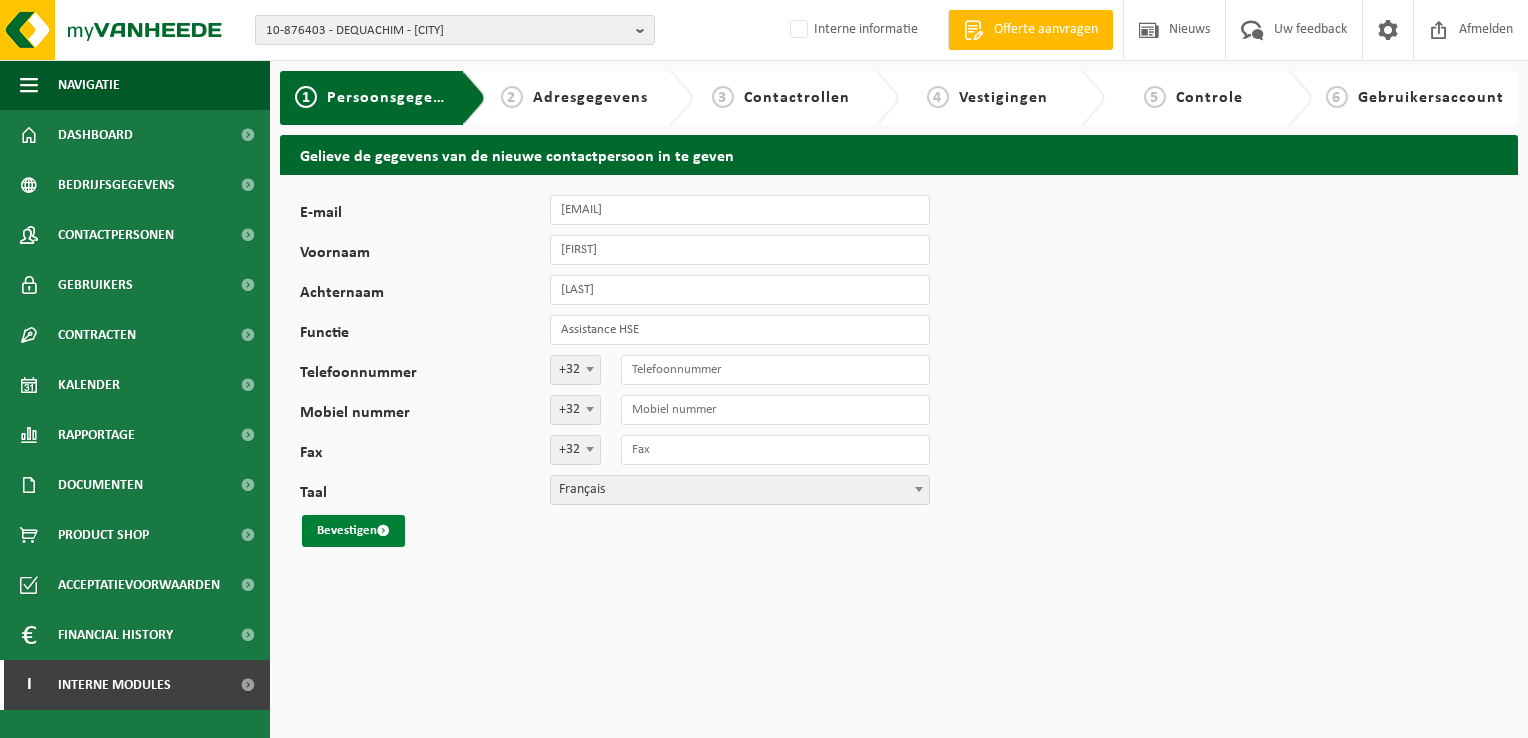 click on "Bevestigen" at bounding box center (353, 531) 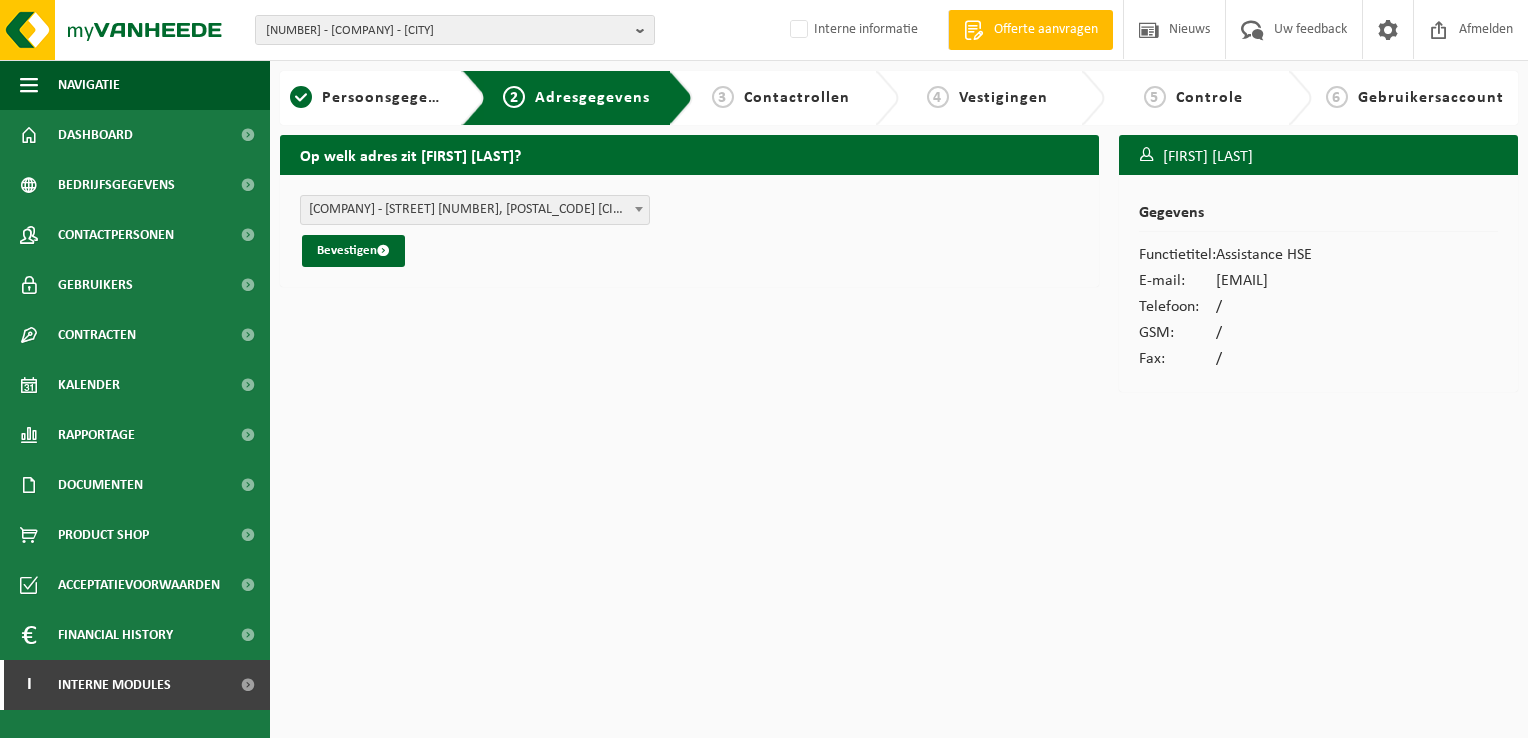scroll, scrollTop: 0, scrollLeft: 0, axis: both 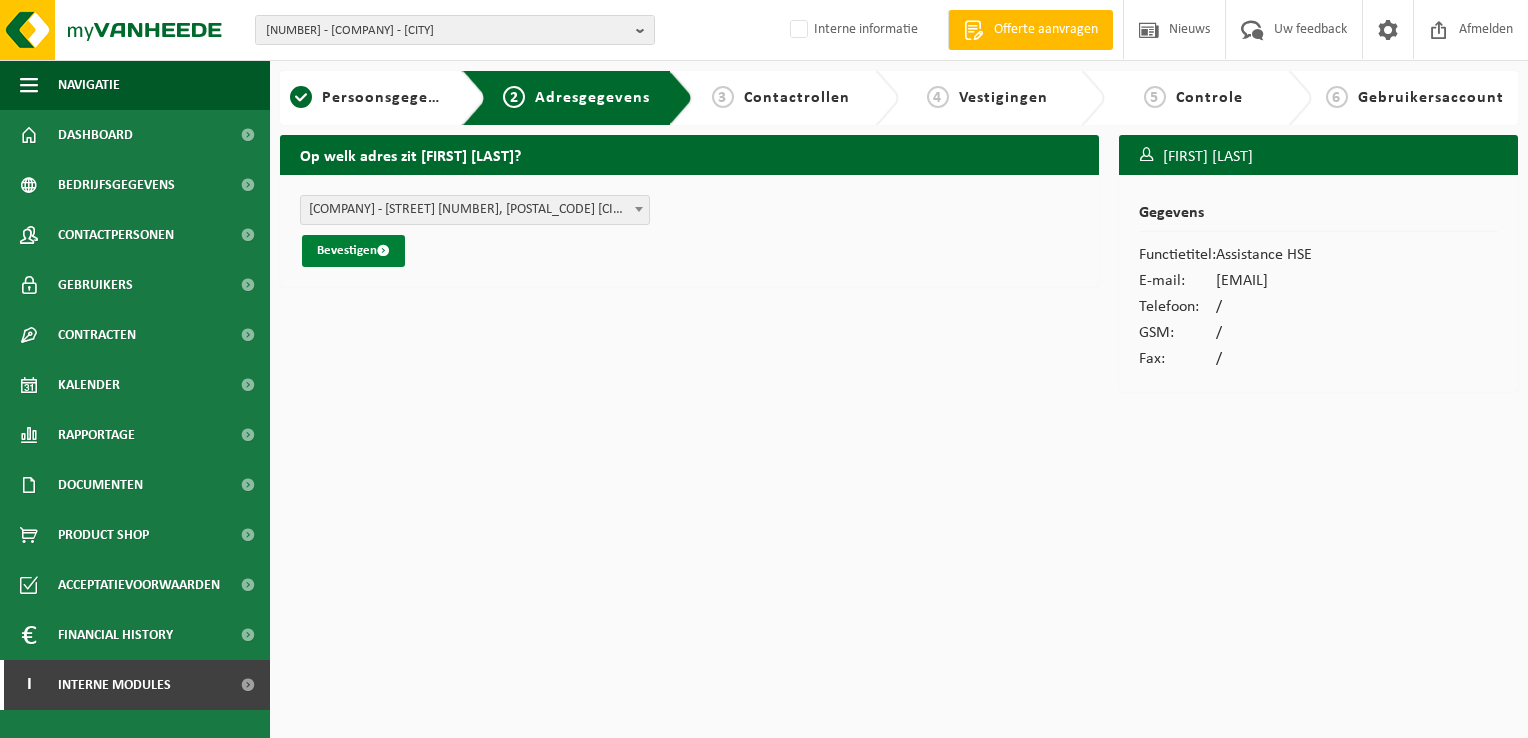 click on "Bevestigen" at bounding box center [353, 251] 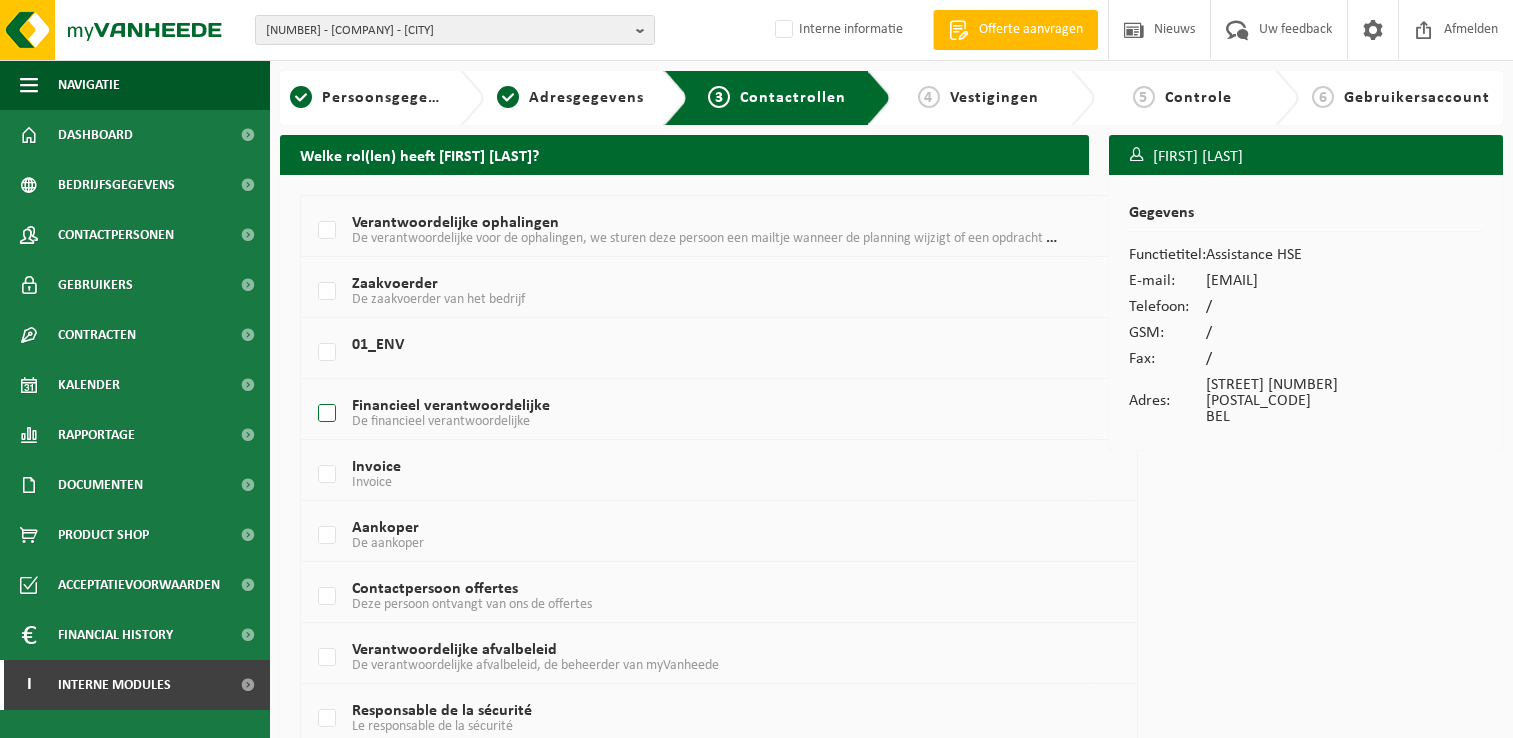 scroll, scrollTop: 0, scrollLeft: 0, axis: both 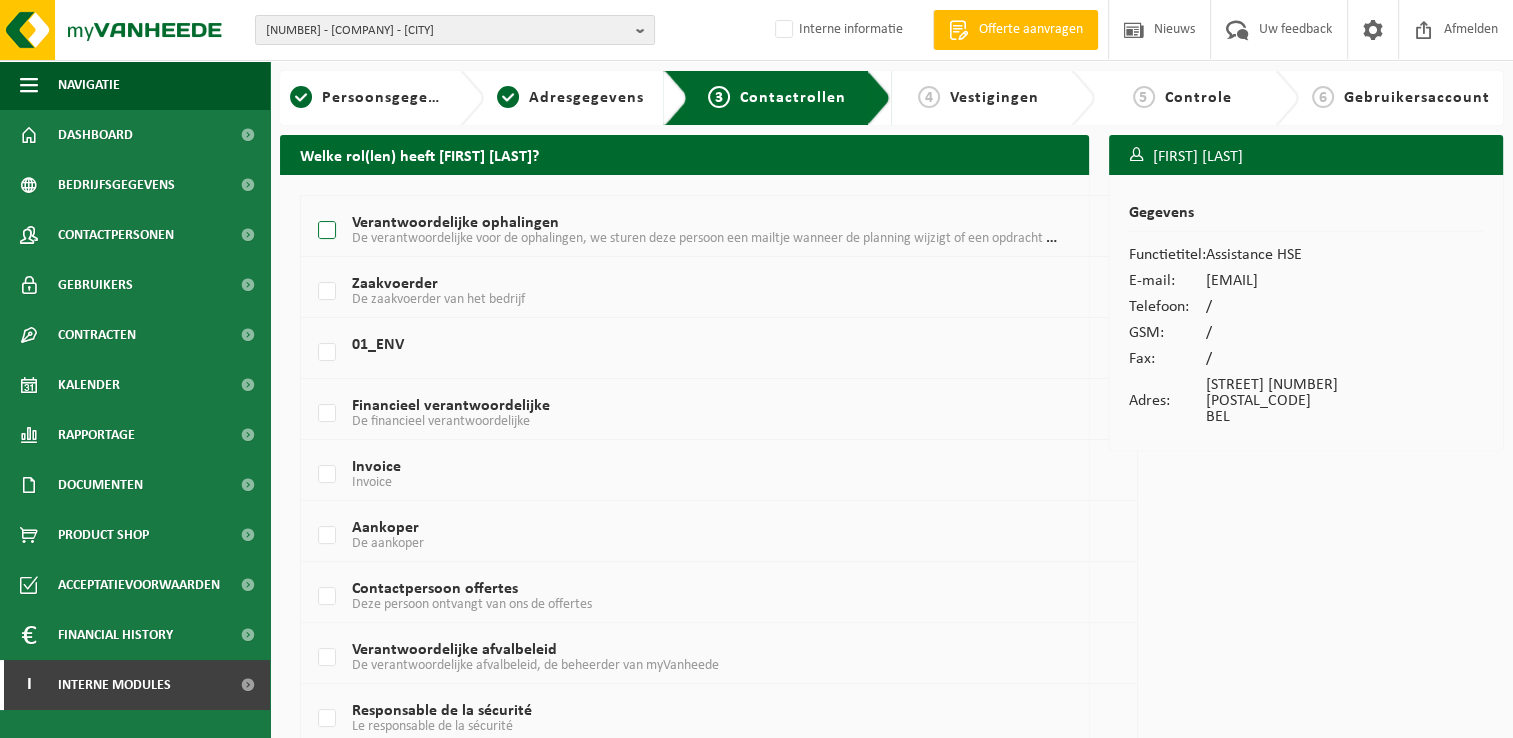 click on "Verantwoordelijke ophalingen   De verantwoordelijke voor de ophalingen, we sturen deze persoon een mailtje wanneer de planning wijzigt of een opdracht ingepland werd." at bounding box center [685, 231] 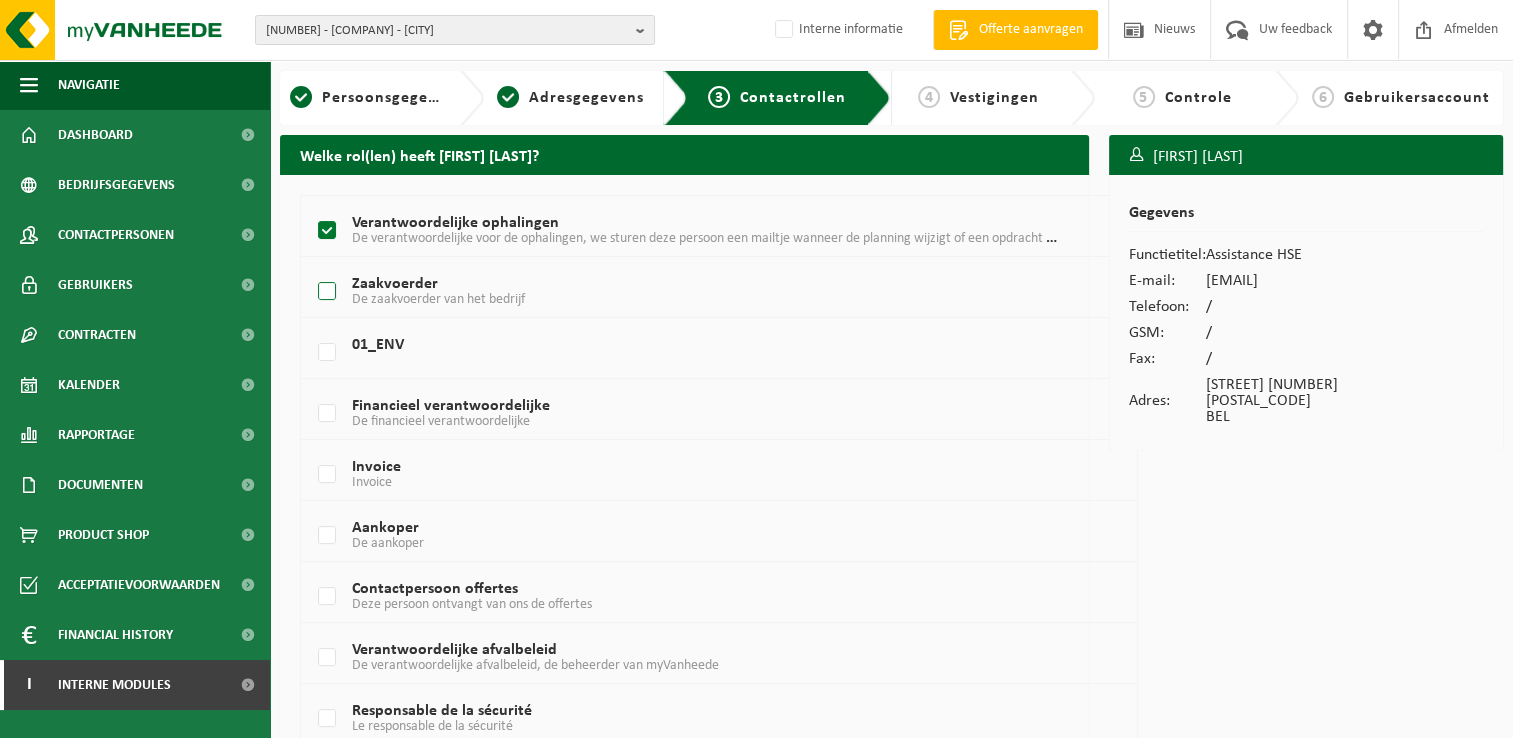 click on "[TITLE]   De [TITLE] van het bedrijf" at bounding box center (685, 292) 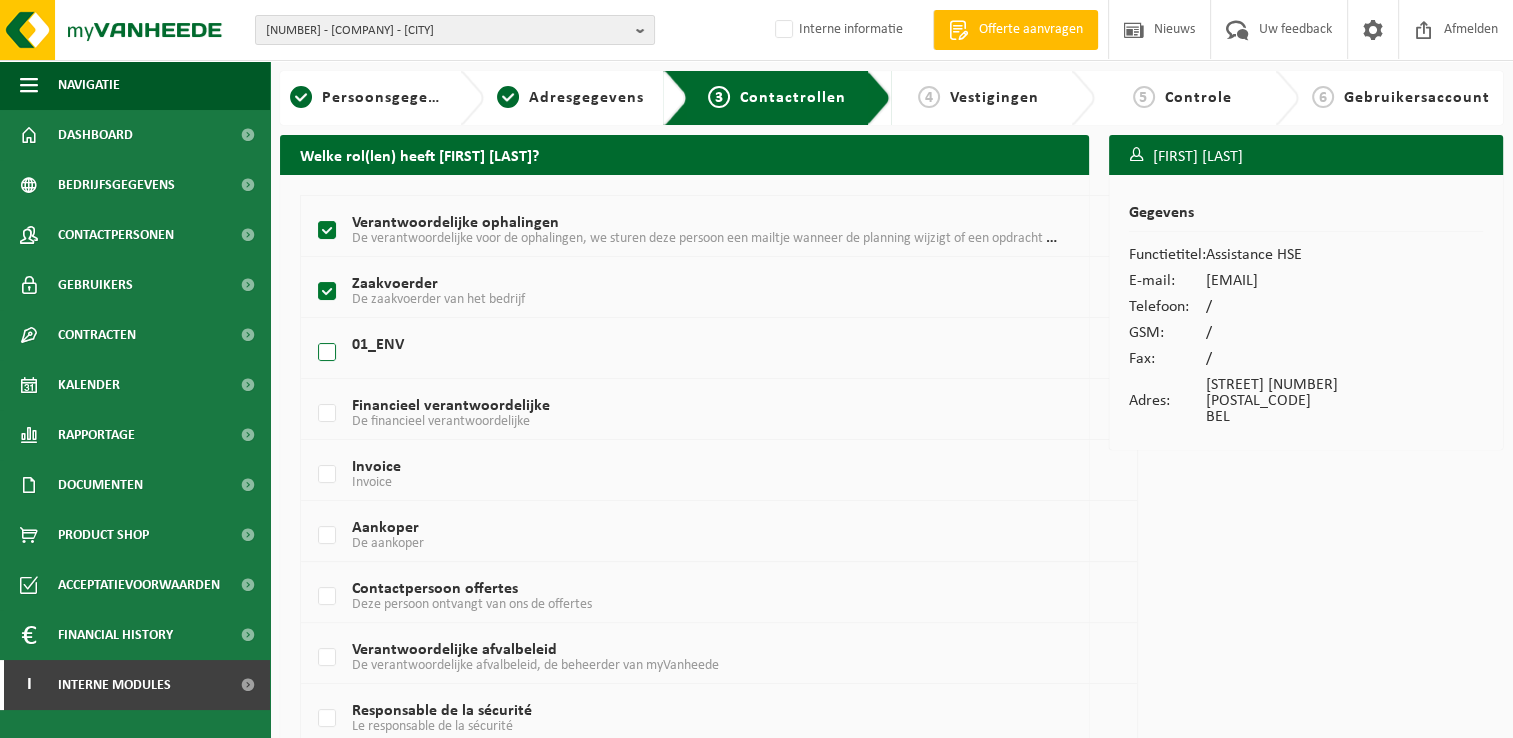 click on "01_ENV" at bounding box center (685, 353) 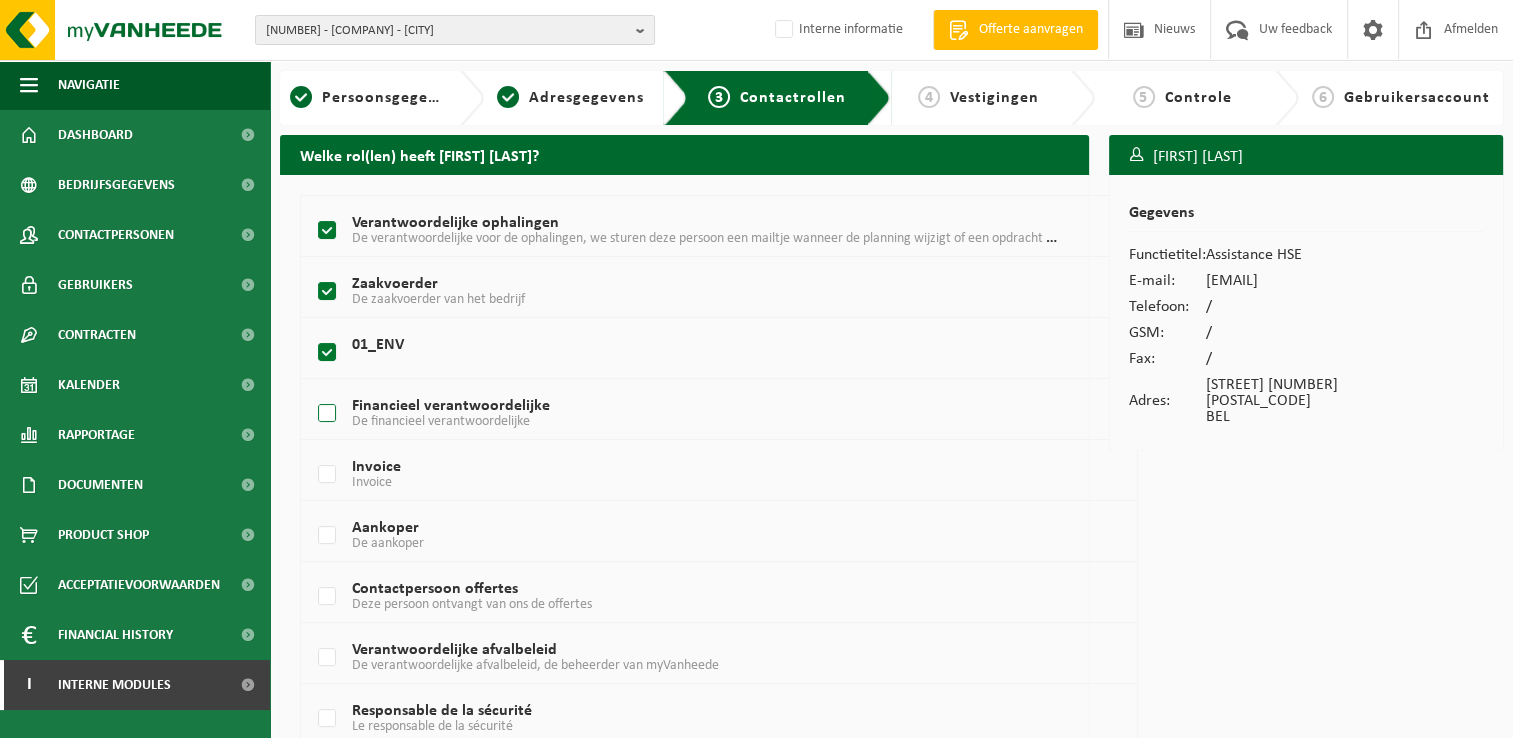click on "[TITLE]   De [TITLE]" at bounding box center (685, 414) 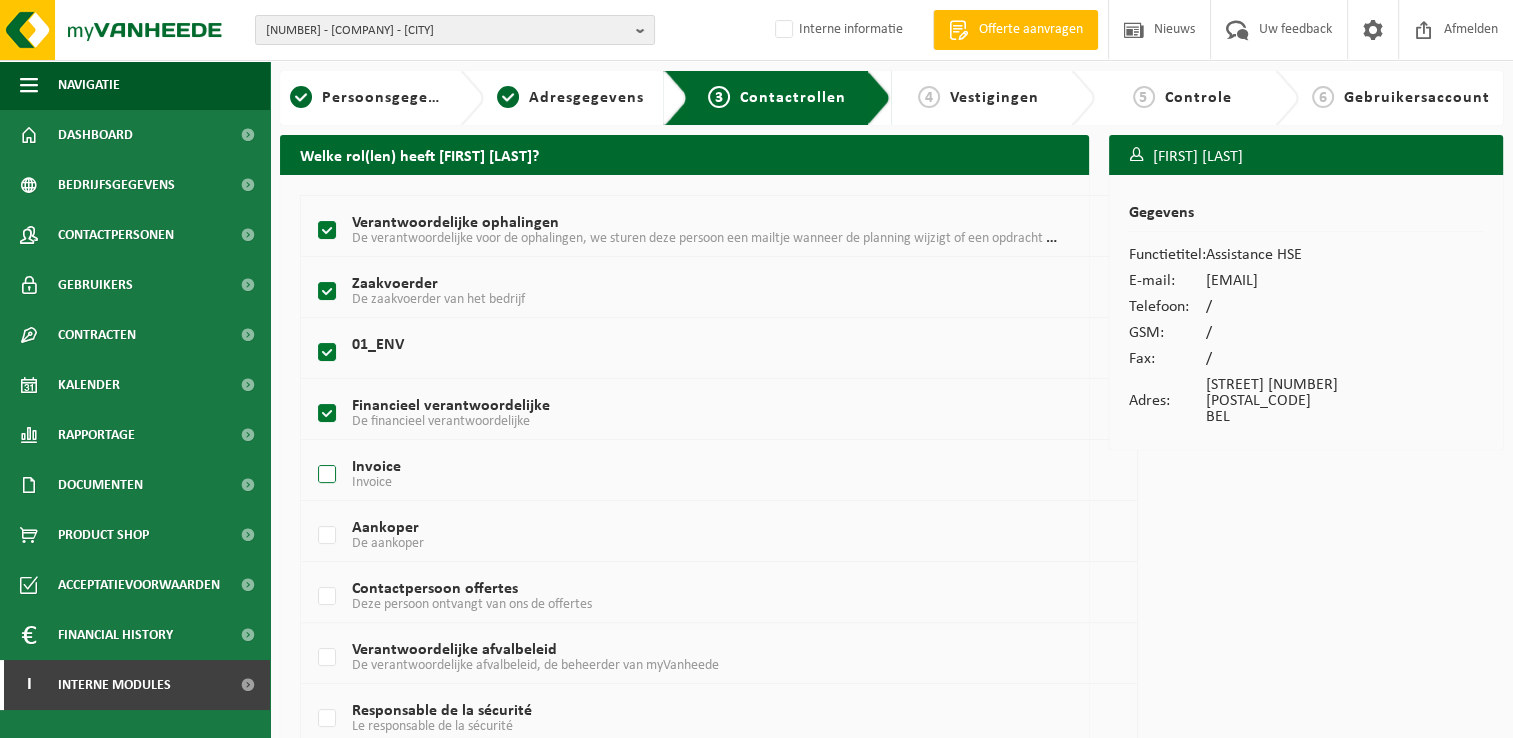 click on "Invoice   Invoice" at bounding box center (685, 475) 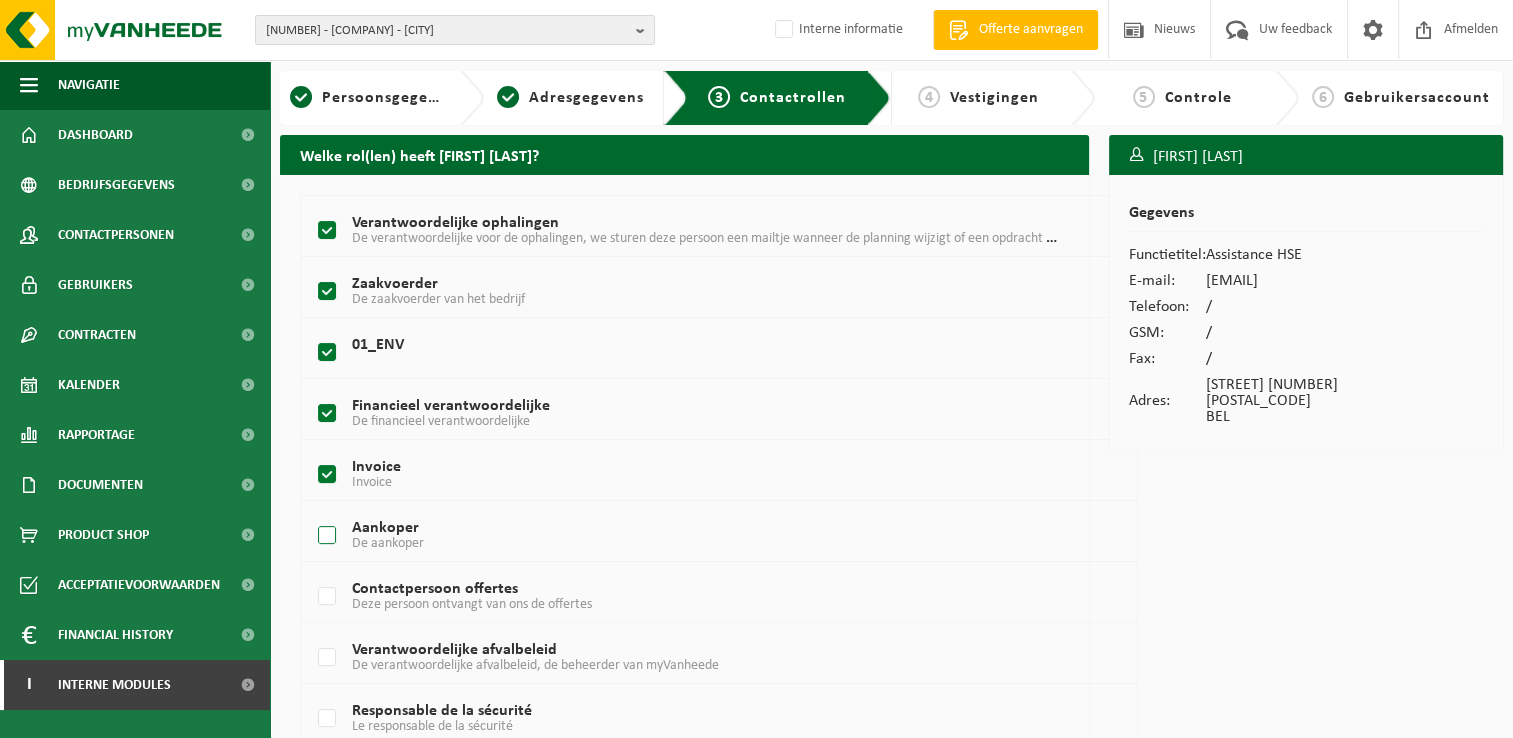 click on "Aankoper   De aankoper" at bounding box center [685, 536] 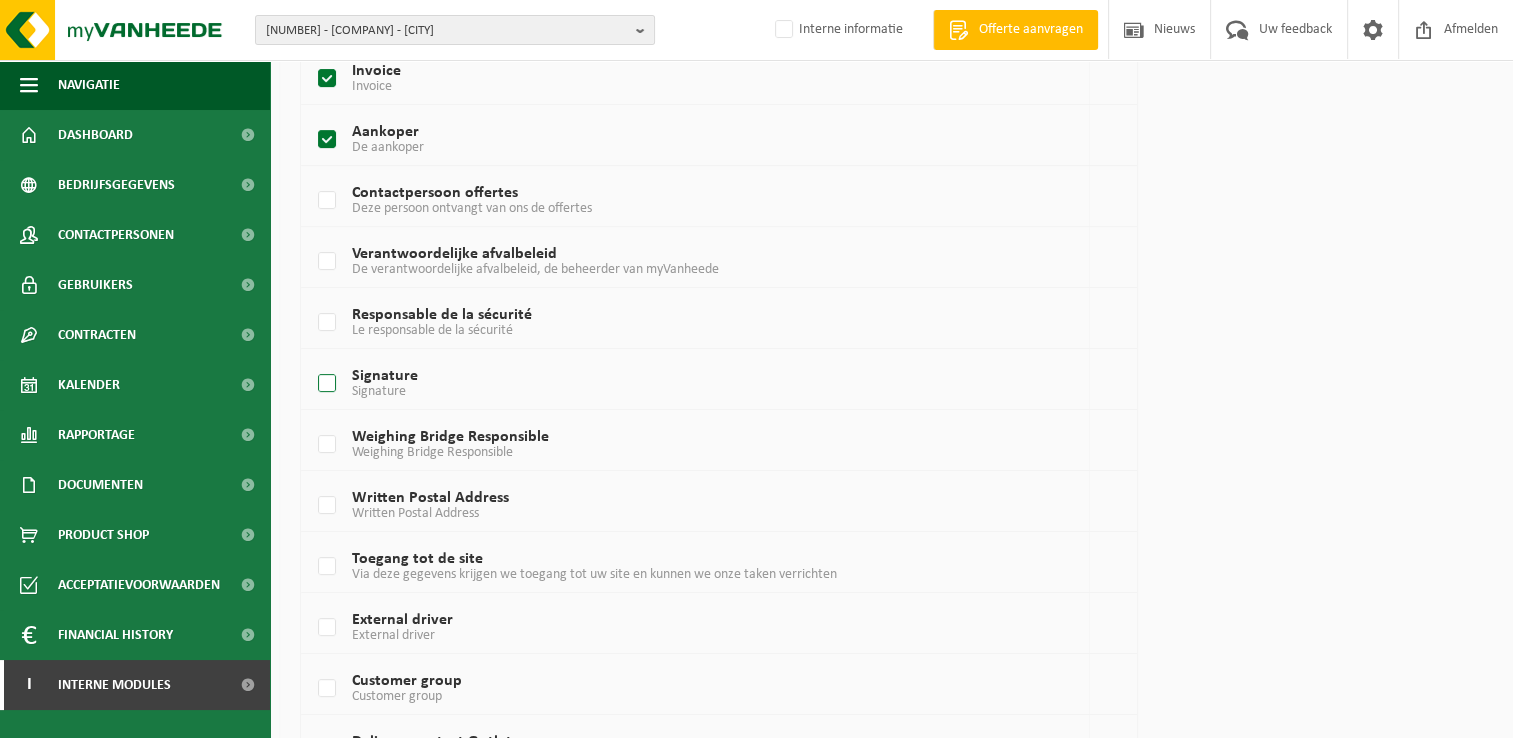 scroll, scrollTop: 400, scrollLeft: 0, axis: vertical 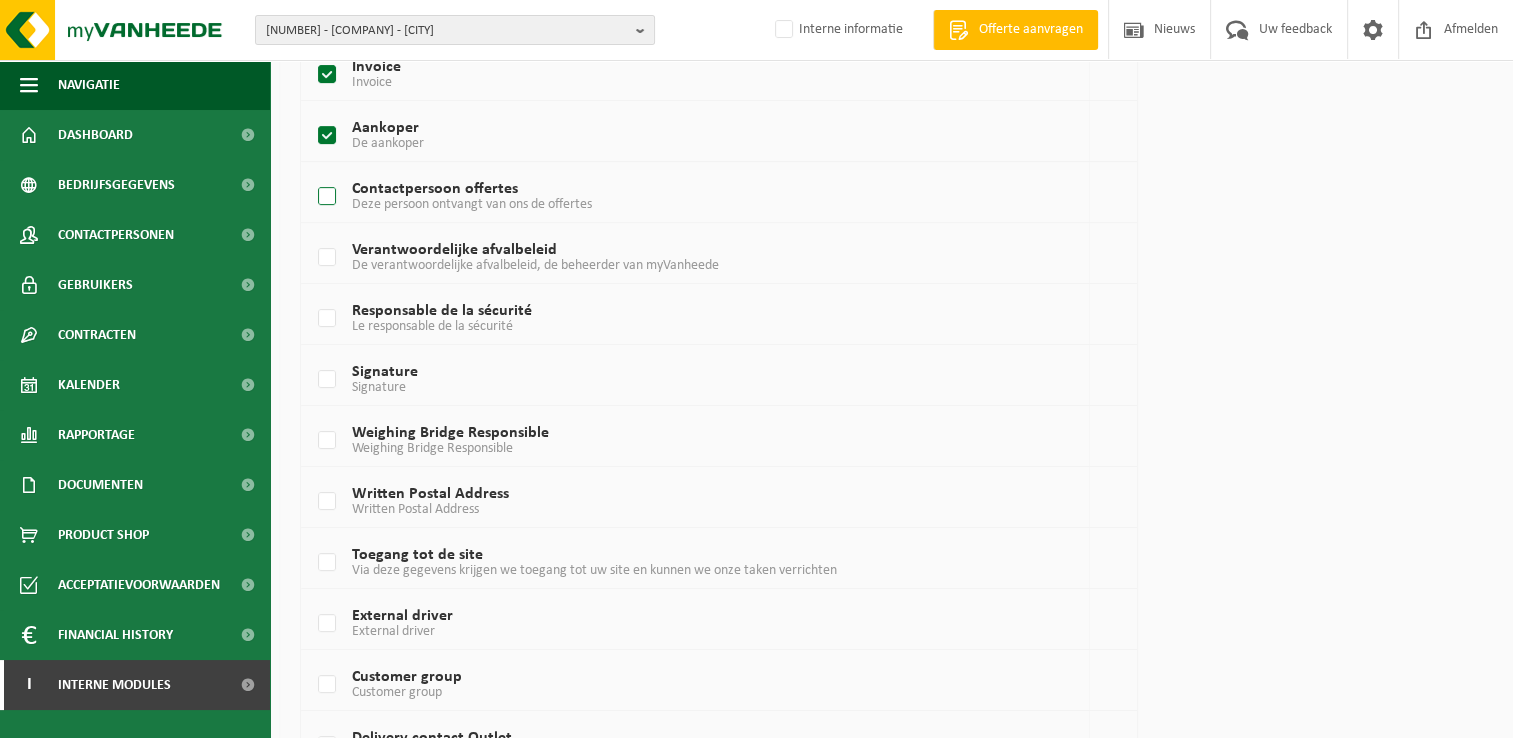 click on "Contactpersoon offertes   Deze persoon ontvangt van ons de offertes" at bounding box center [685, 197] 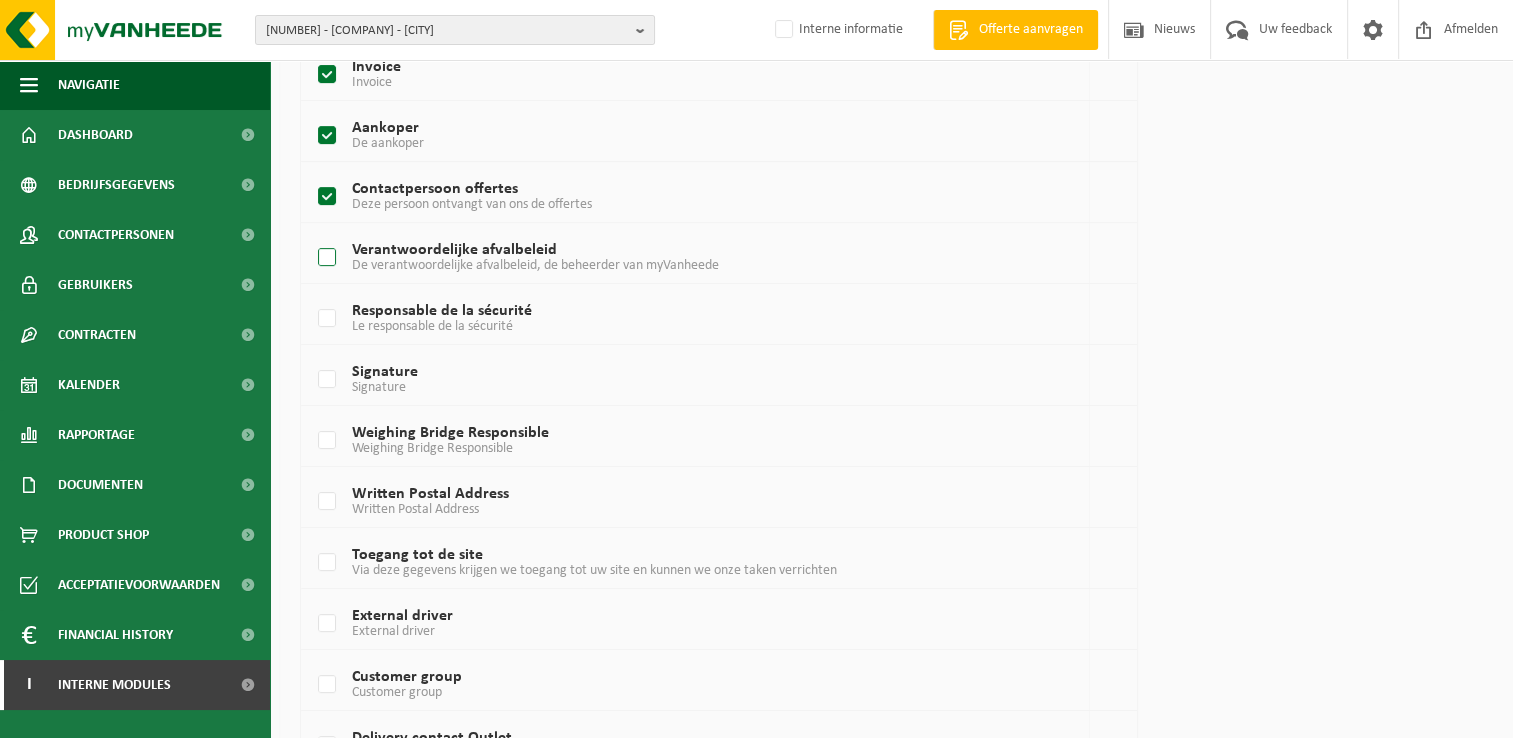 click on "Verantwoordelijke afvalbeleid   De verantwoordelijke afvalbeleid, de beheerder van myVanheede" at bounding box center [685, 258] 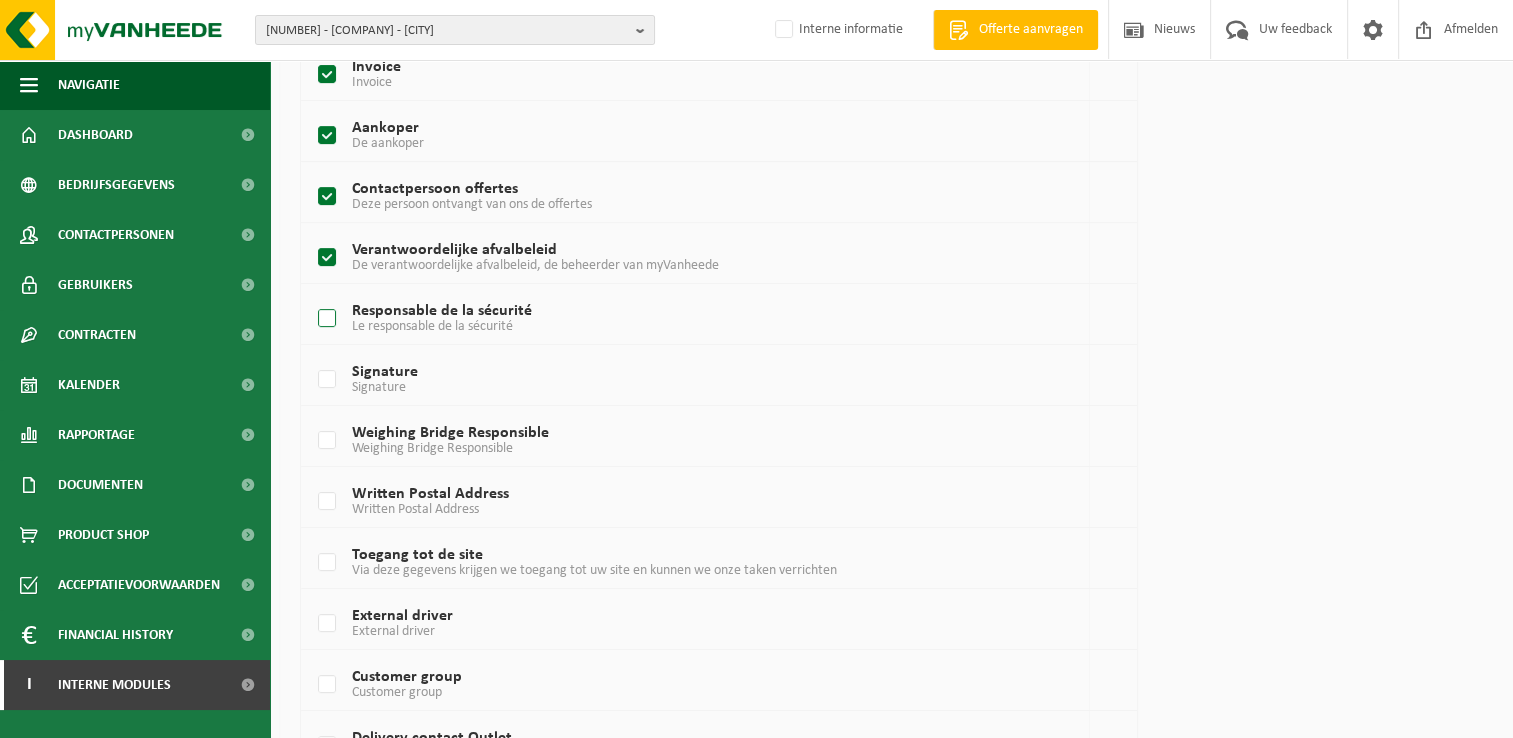 click on "Responsable de la sécurité   Le responsable de la sécurité" at bounding box center (685, 319) 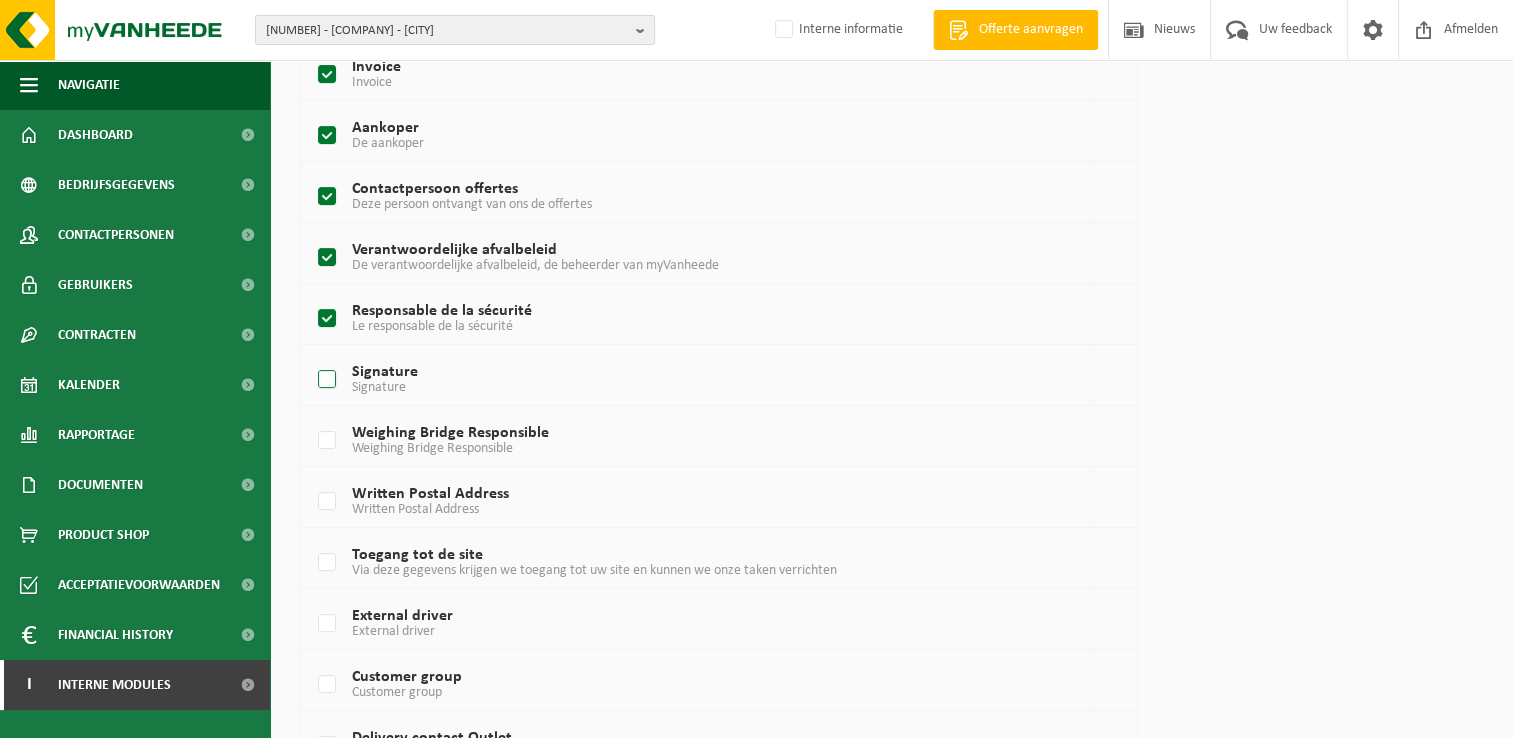 click on "Signature   Signature" at bounding box center (685, 380) 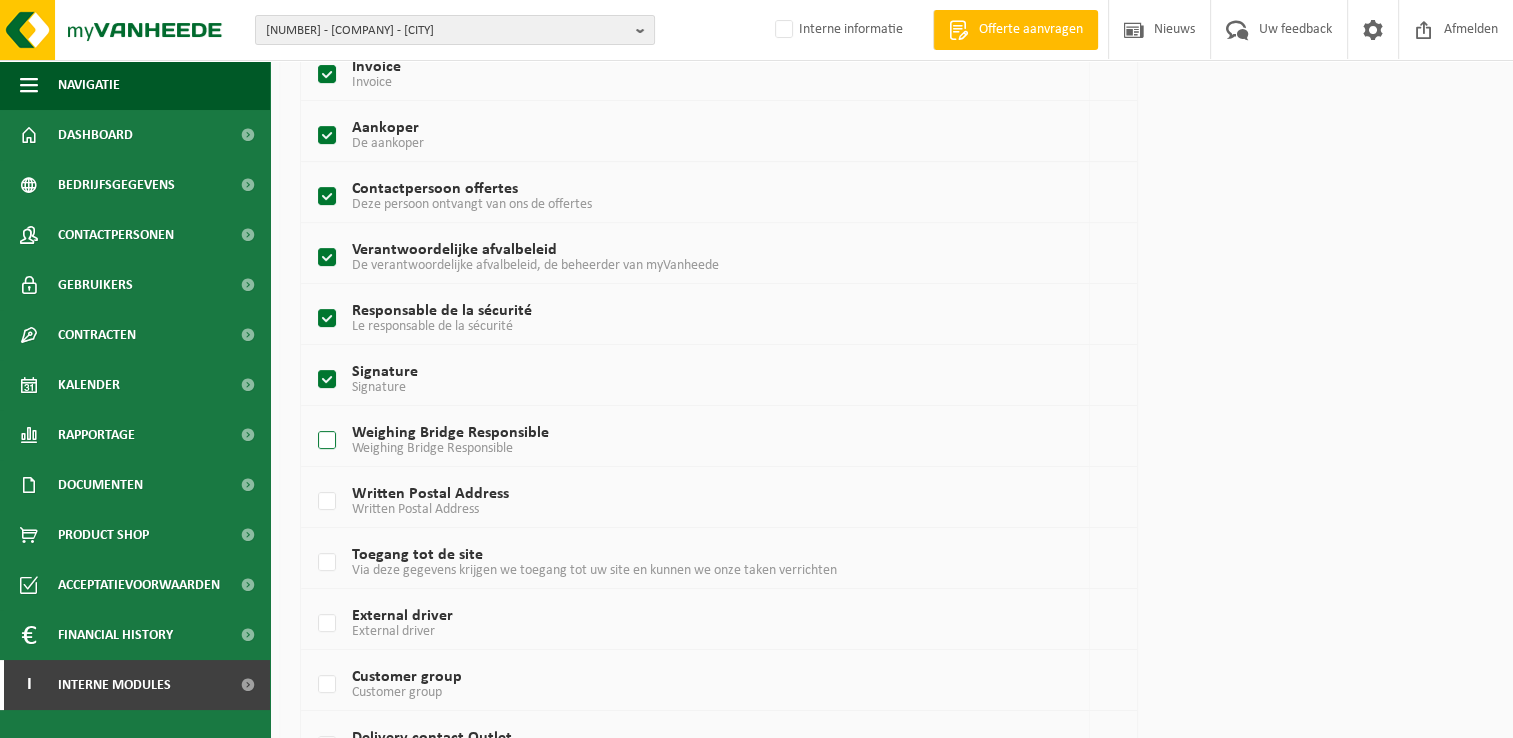 click on "Weighing Bridge Responsible   Weighing Bridge Responsible" at bounding box center [685, 441] 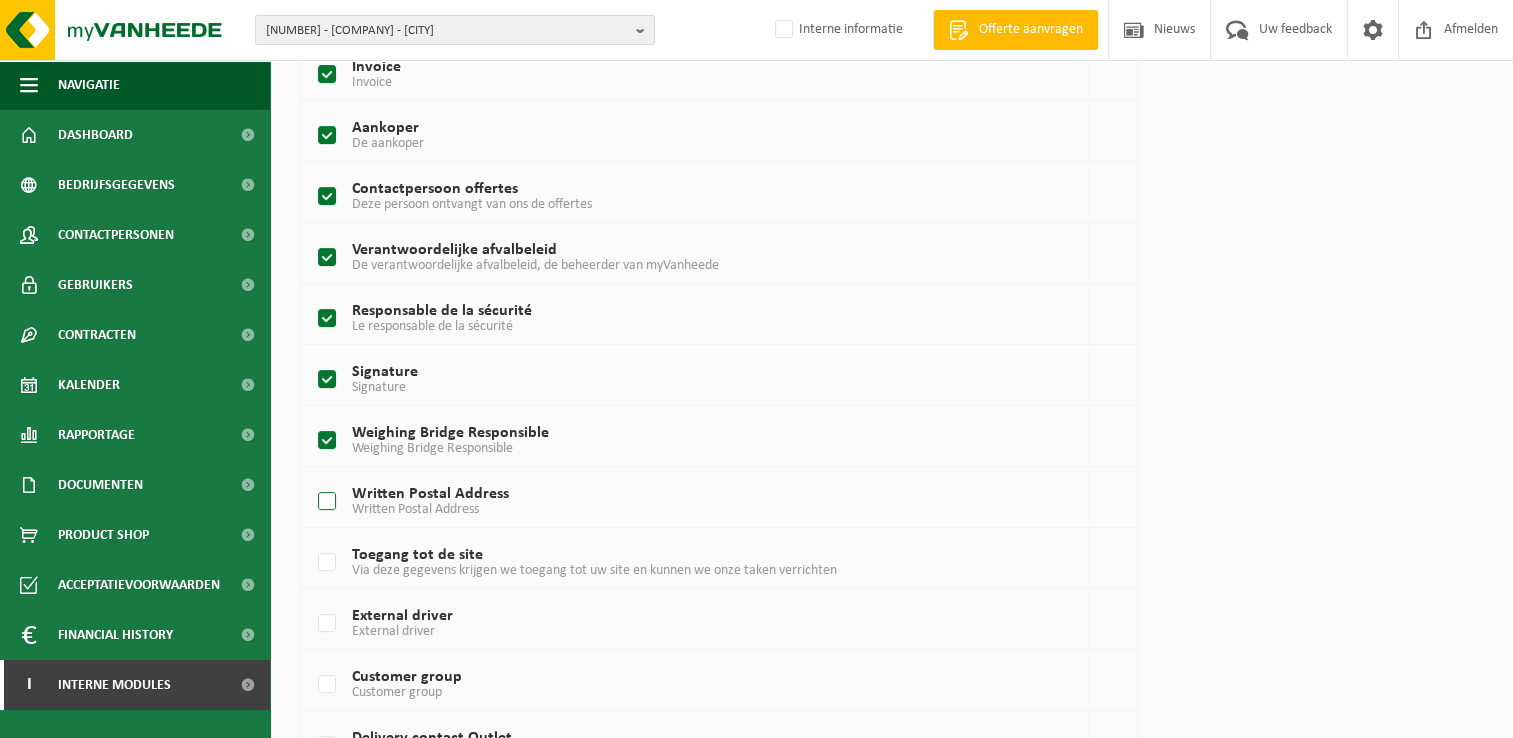 click on "Written Postal Address   Written Postal Address" at bounding box center (685, 502) 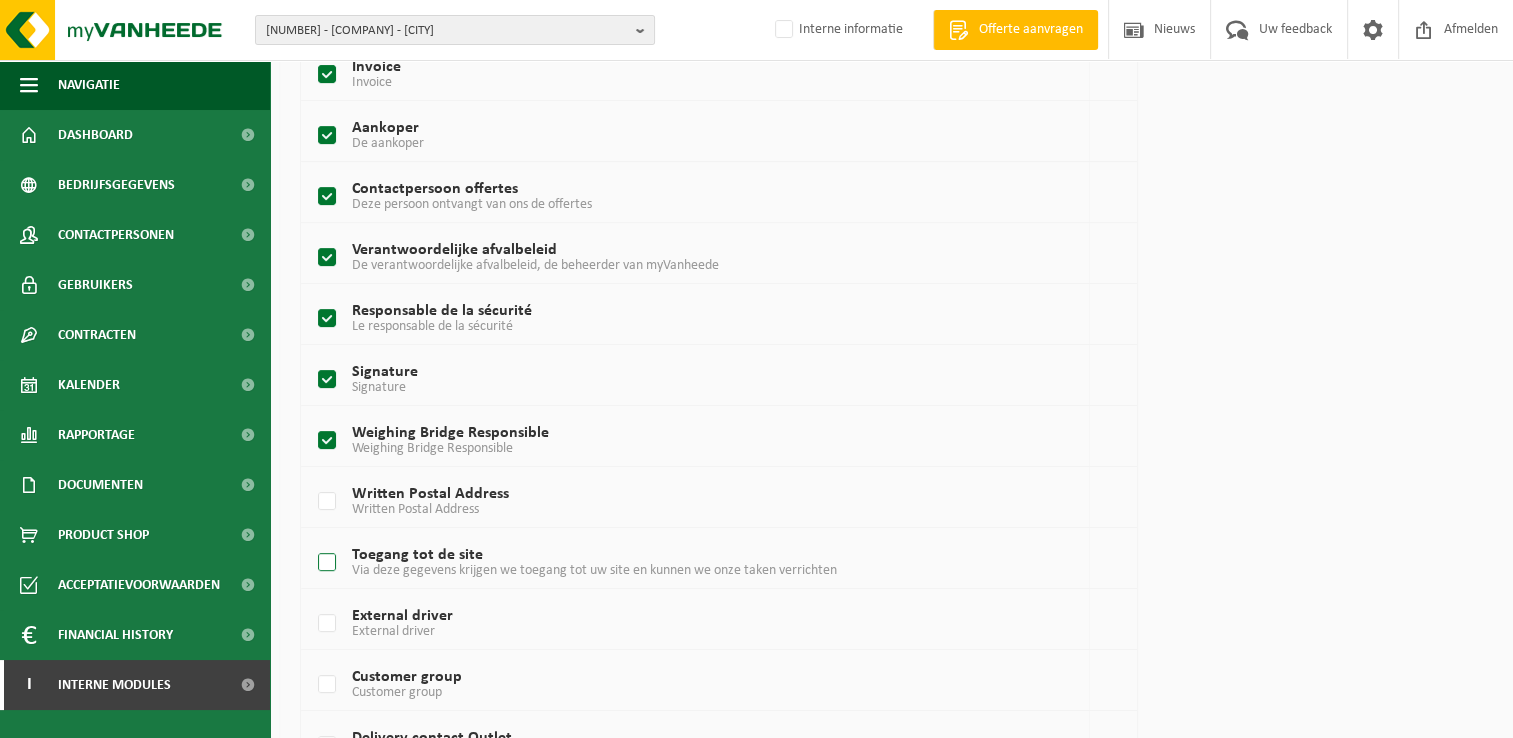 drag, startPoint x: 330, startPoint y: 506, endPoint x: 331, endPoint y: 557, distance: 51.009804 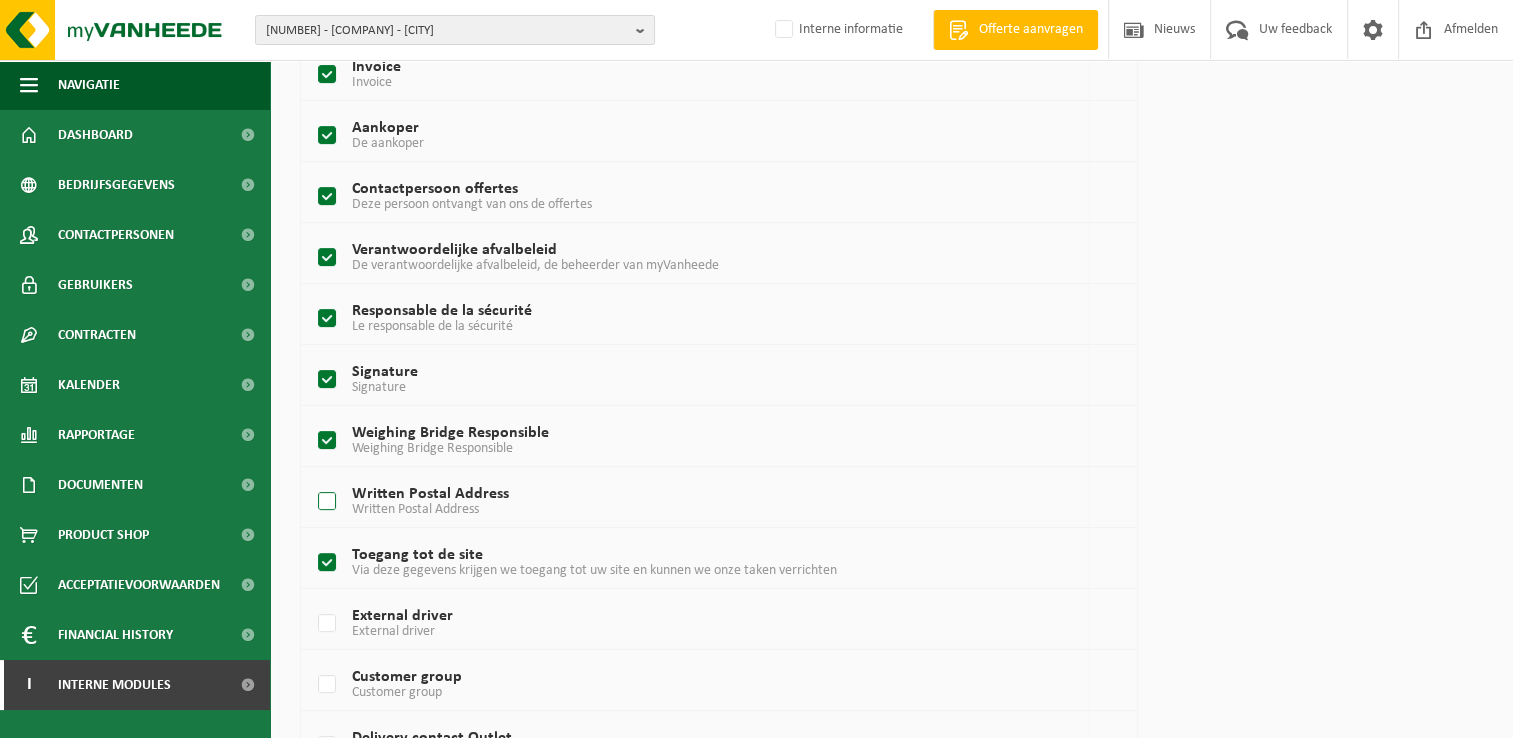 click on "Written Postal Address   Written Postal Address" at bounding box center [685, 502] 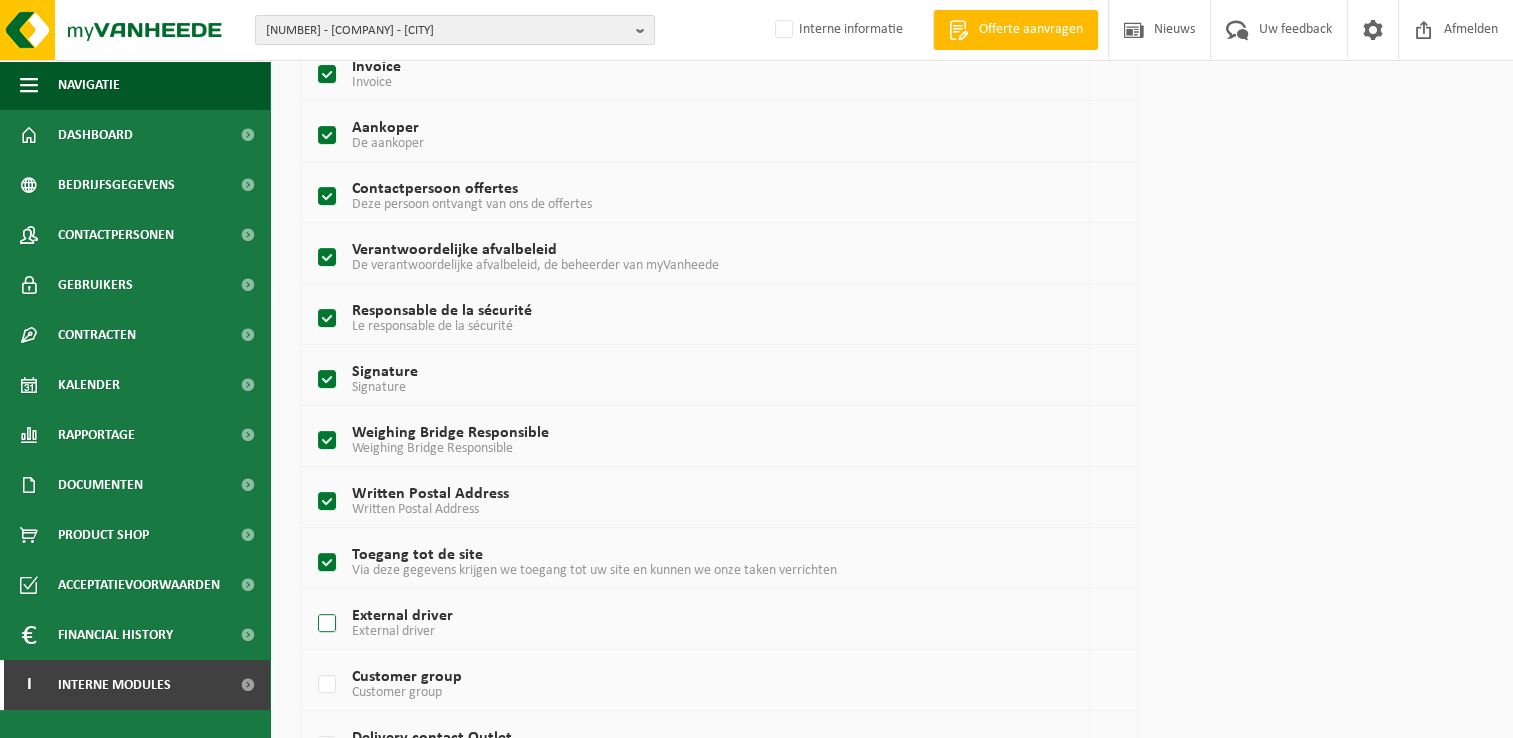 click on "External driver   External driver" at bounding box center [685, 624] 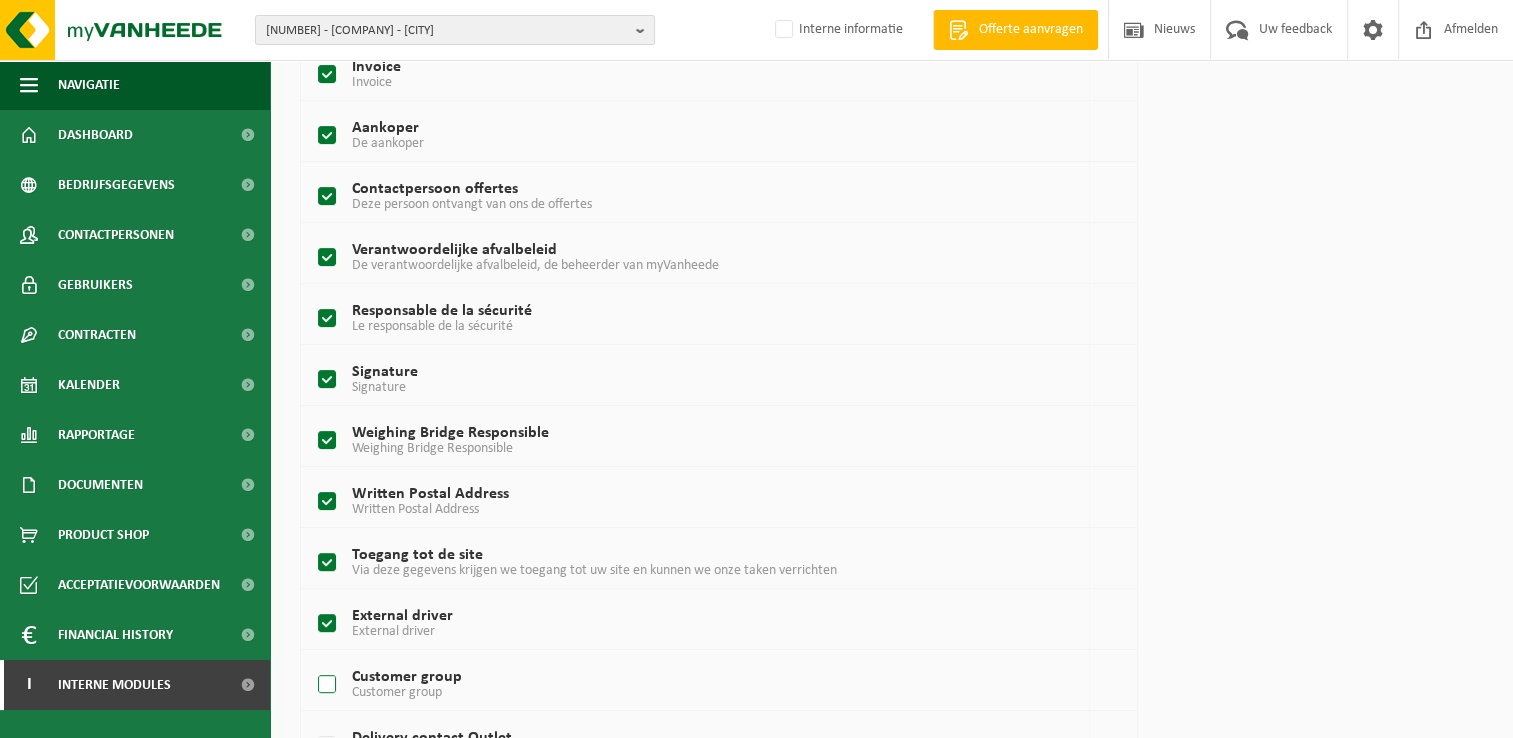 drag, startPoint x: 329, startPoint y: 684, endPoint x: 333, endPoint y: 674, distance: 10.770329 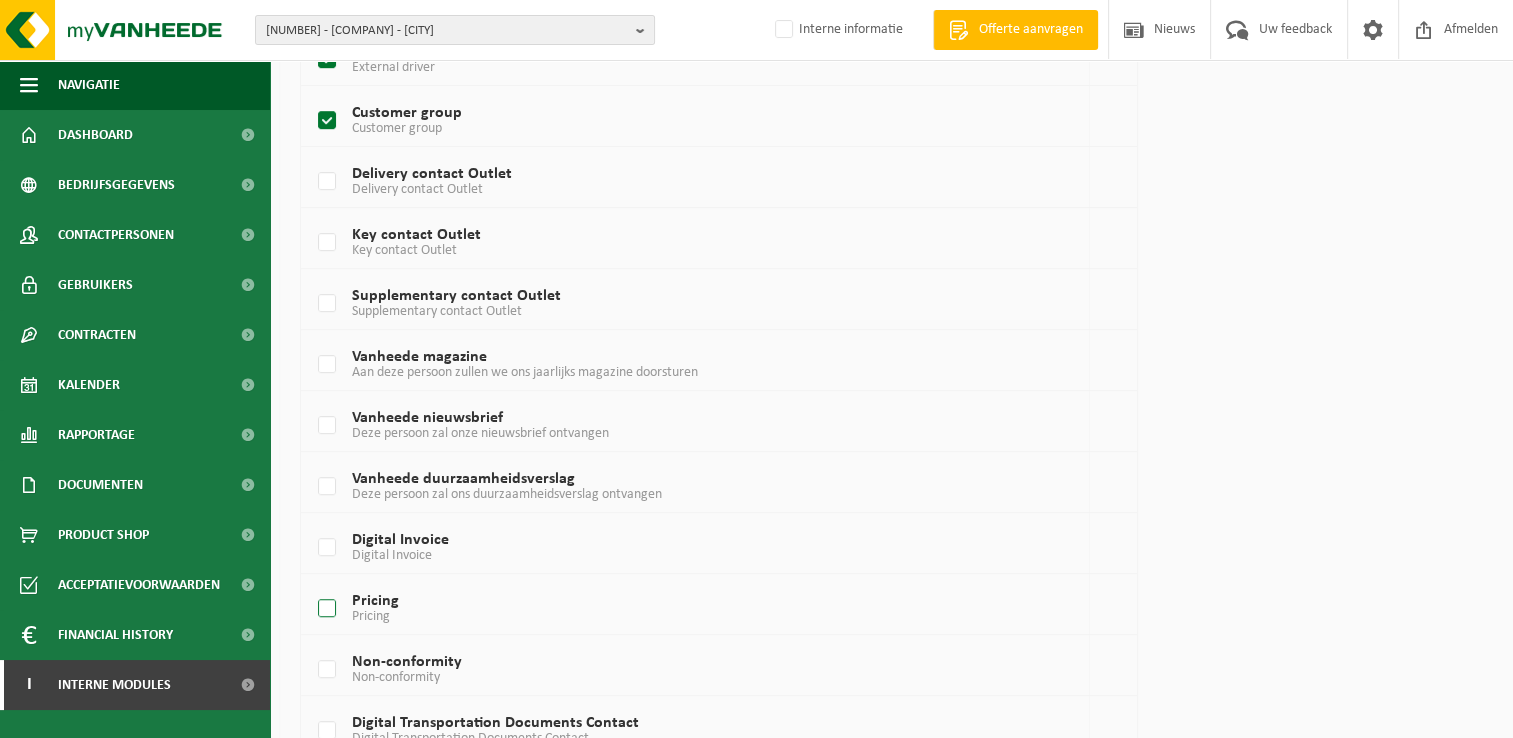scroll, scrollTop: 1000, scrollLeft: 0, axis: vertical 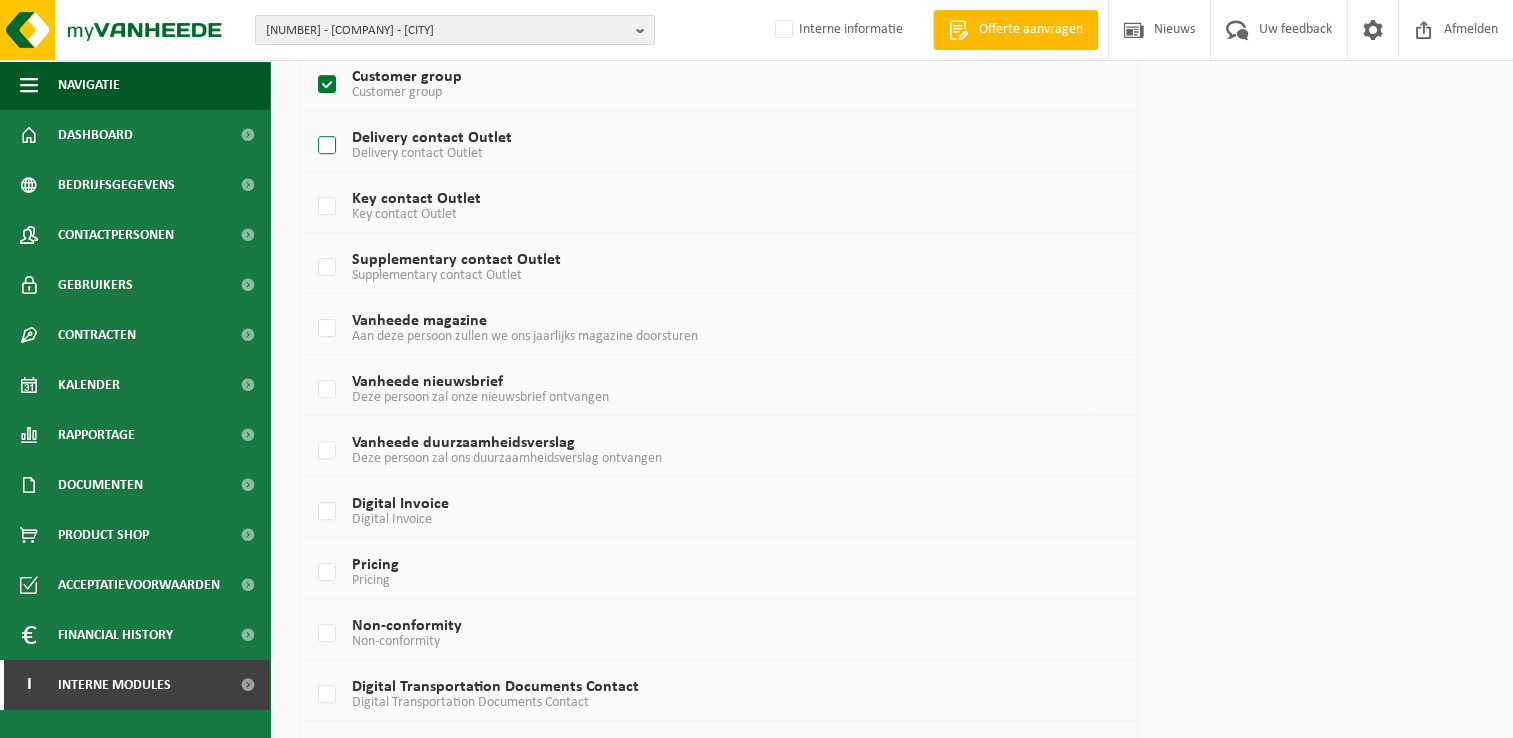 click on "Delivery contact Outlet   Delivery contact Outlet" at bounding box center [685, 146] 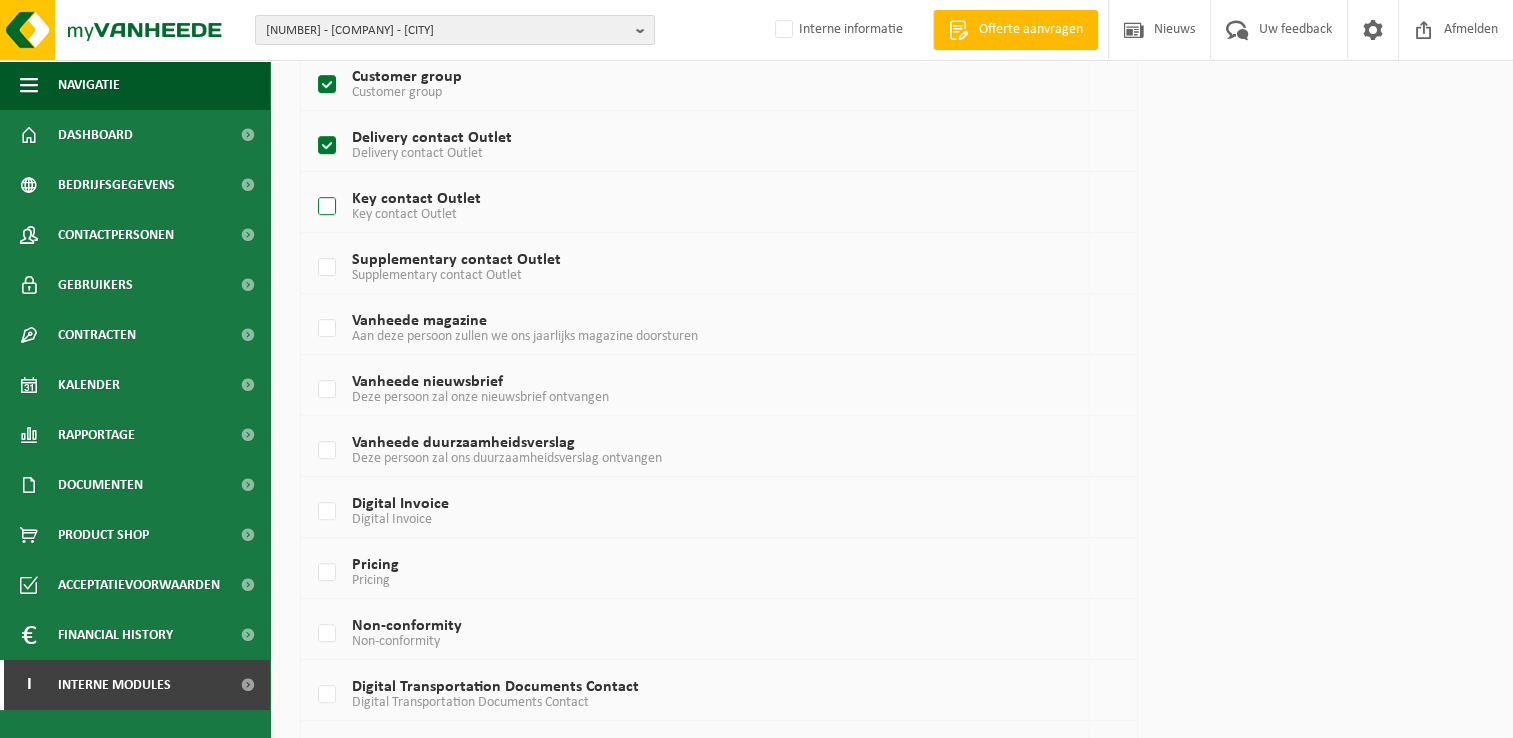click on "Key contact Outlet   Key contact Outlet" at bounding box center [685, 207] 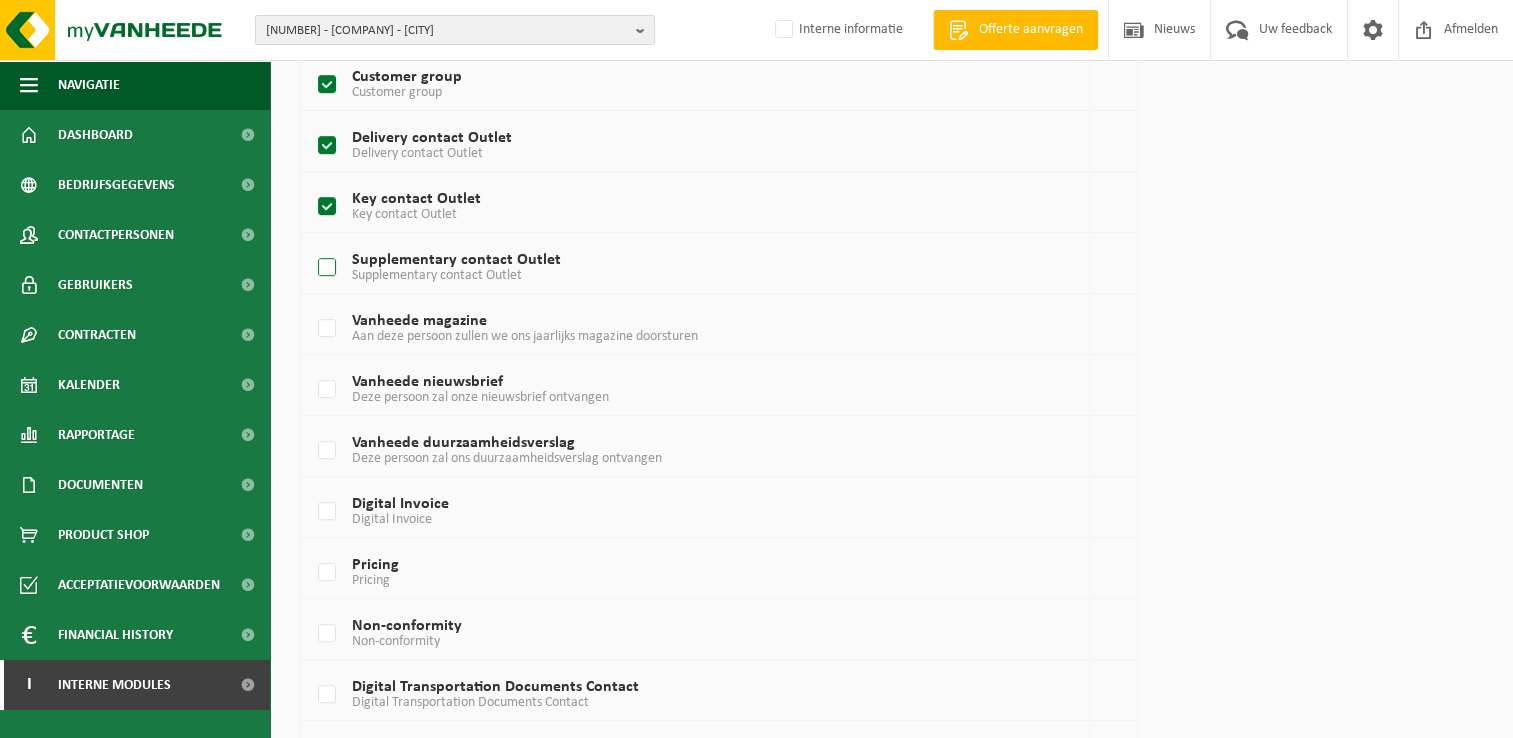click on "Supplementary contact Outlet   Supplementary contact Outlet" at bounding box center (685, 268) 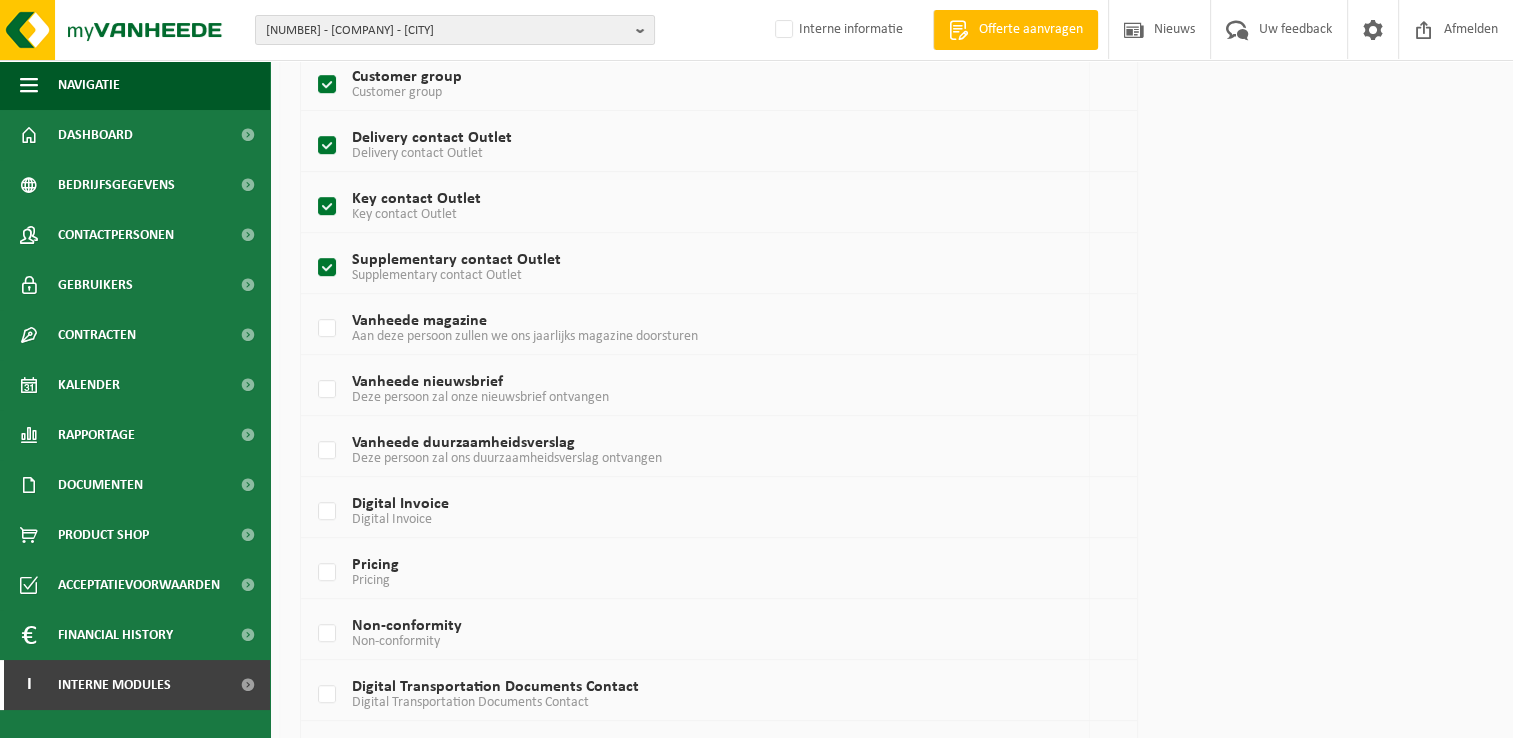 click on "Vanheede magazine   Aan deze persoon zullen we ons jaarlijks magazine doorsturen" at bounding box center (719, 324) 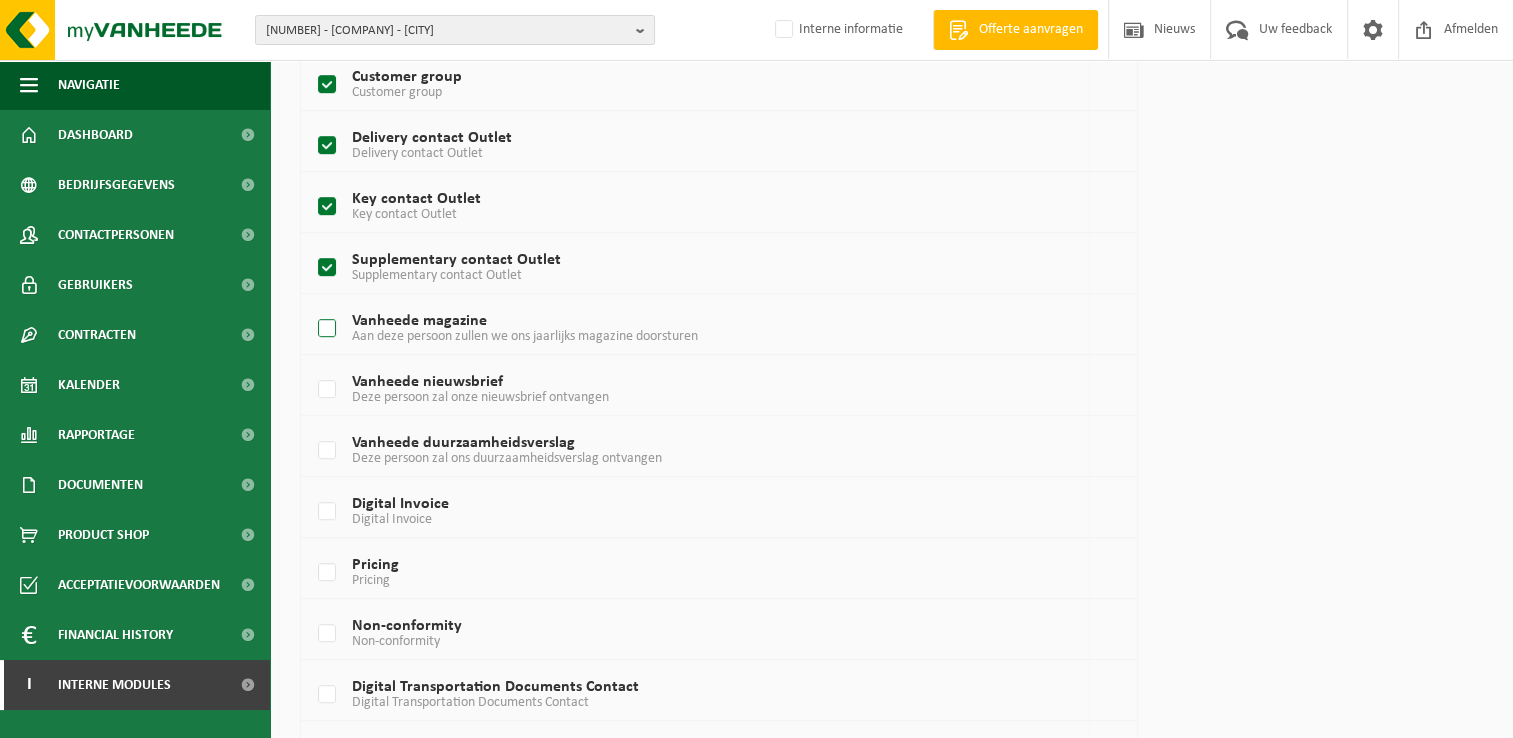 click on "Vanheede magazine   Aan deze persoon zullen we ons jaarlijks magazine doorsturen" at bounding box center [685, 329] 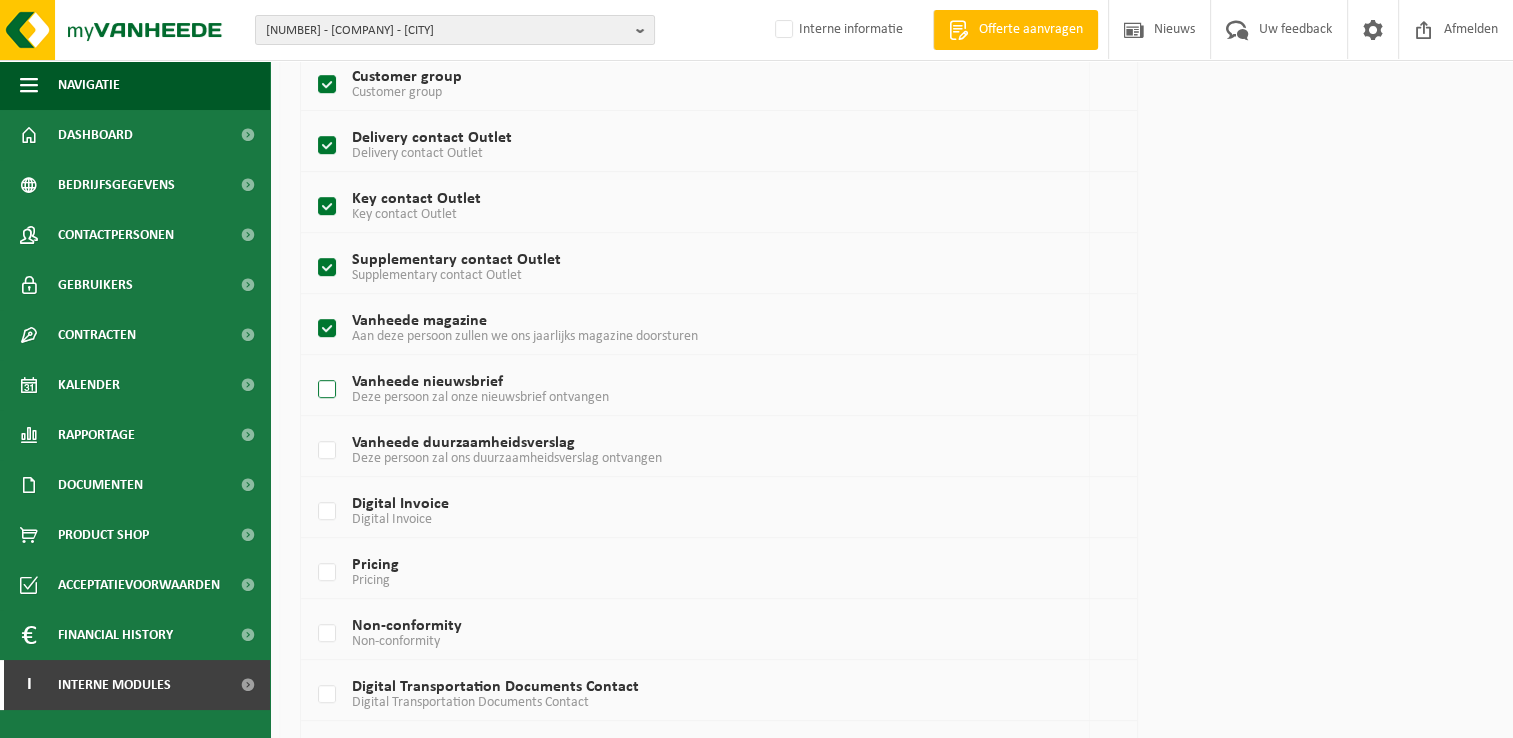 click on "Vanheede nieuwsbrief   Deze persoon zal onze nieuwsbrief ontvangen" at bounding box center [685, 390] 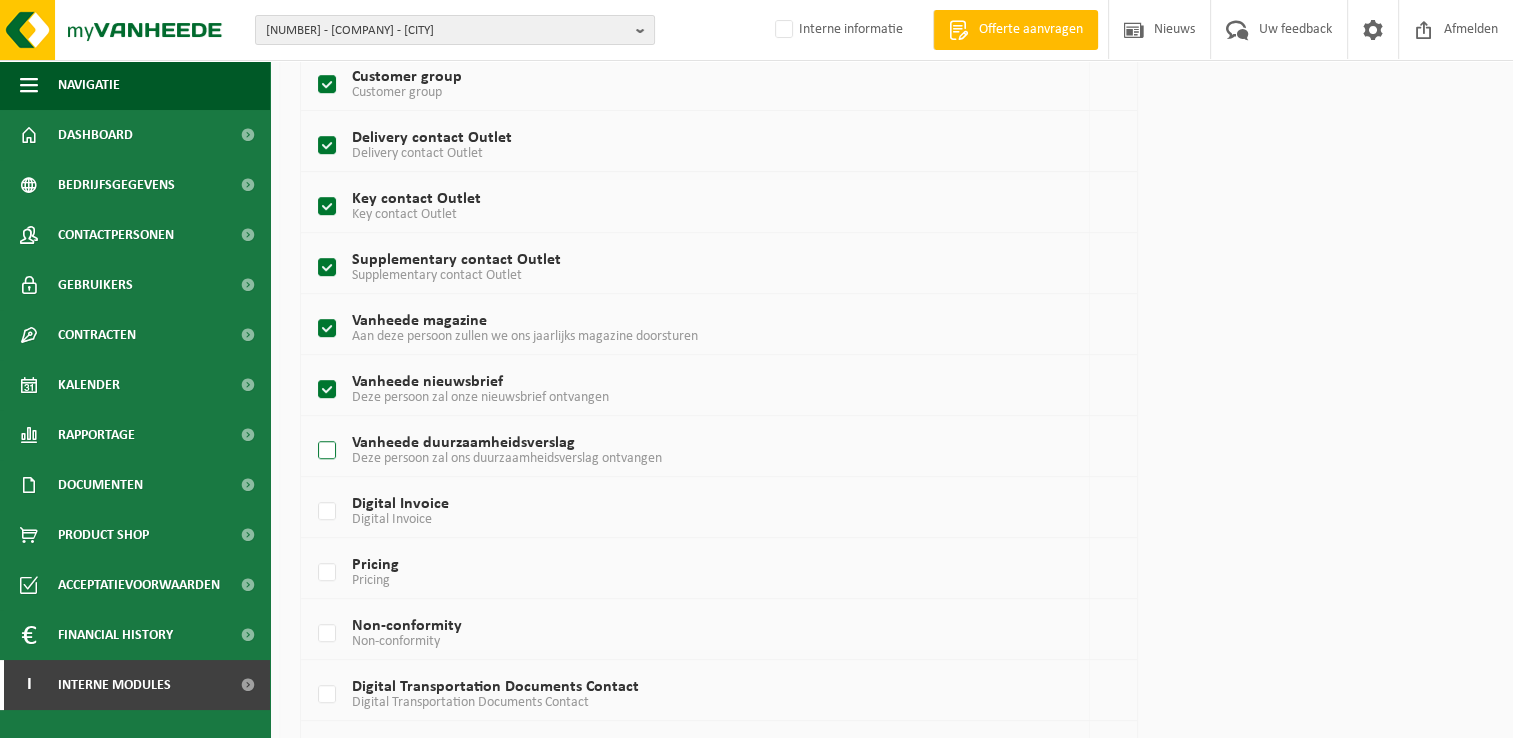 click on "Vanheede duurzaamheidsverslag   Deze persoon zal ons duurzaamheidsverslag ontvangen" at bounding box center (685, 451) 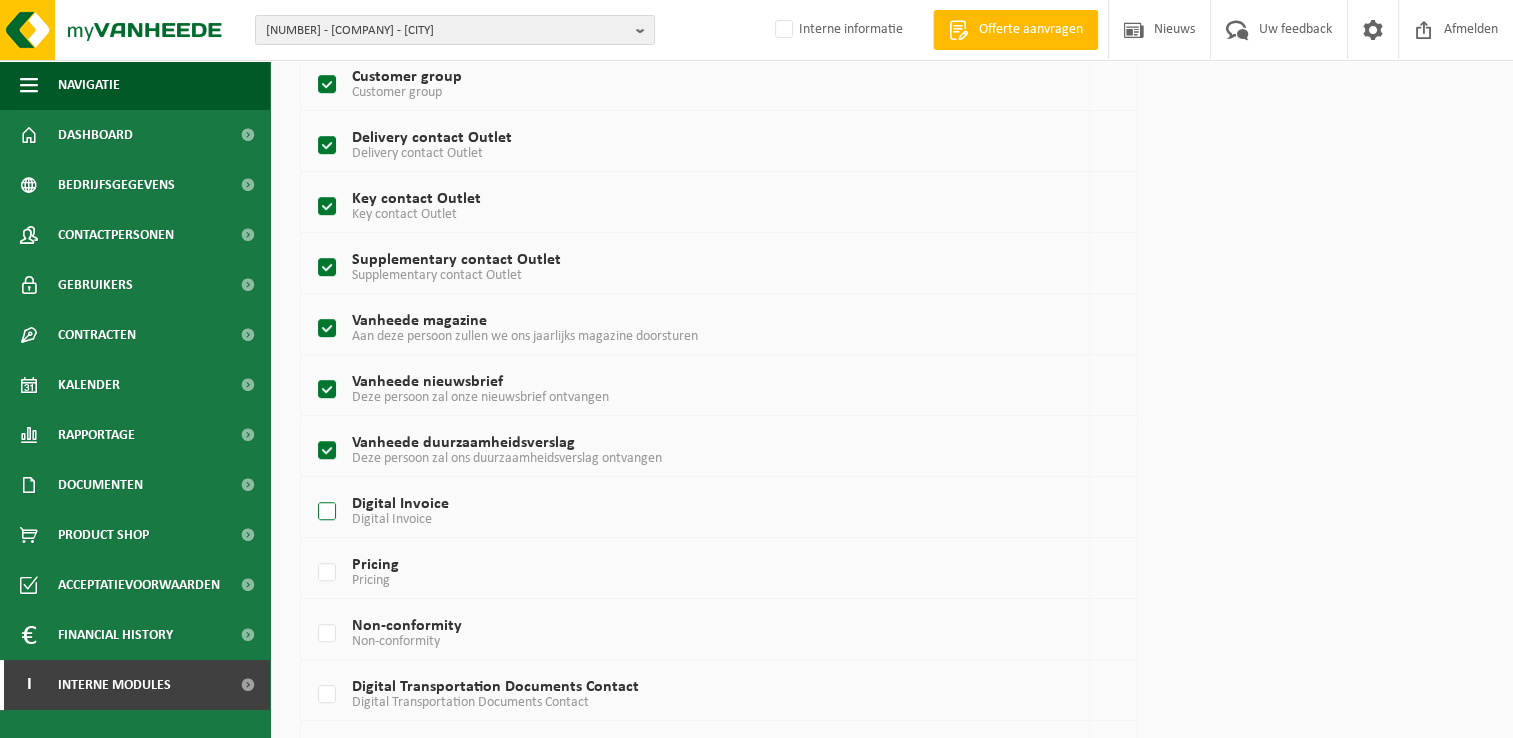 click on "Digital Invoice   Digital Invoice" at bounding box center [685, 512] 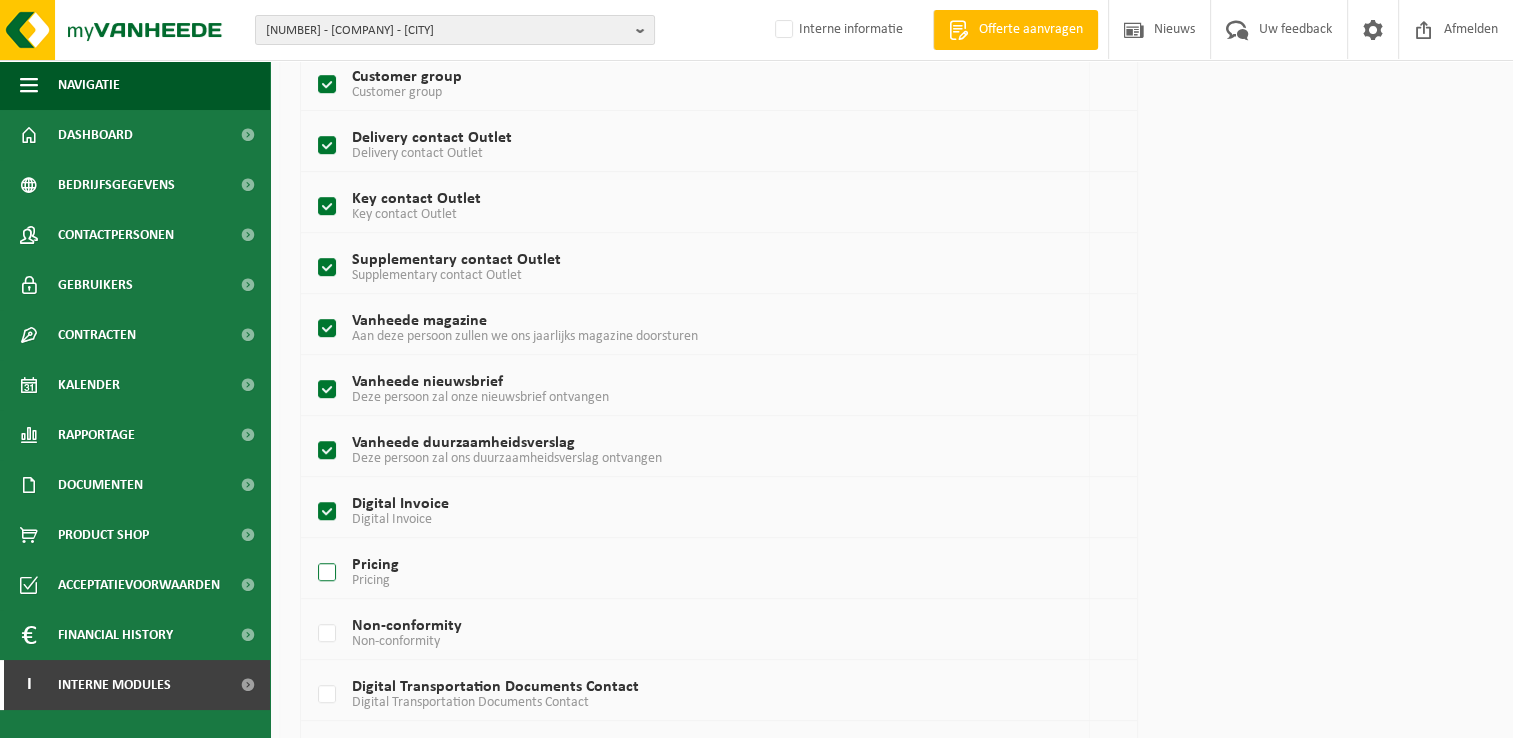 click on "Pricing   Pricing" at bounding box center [685, 573] 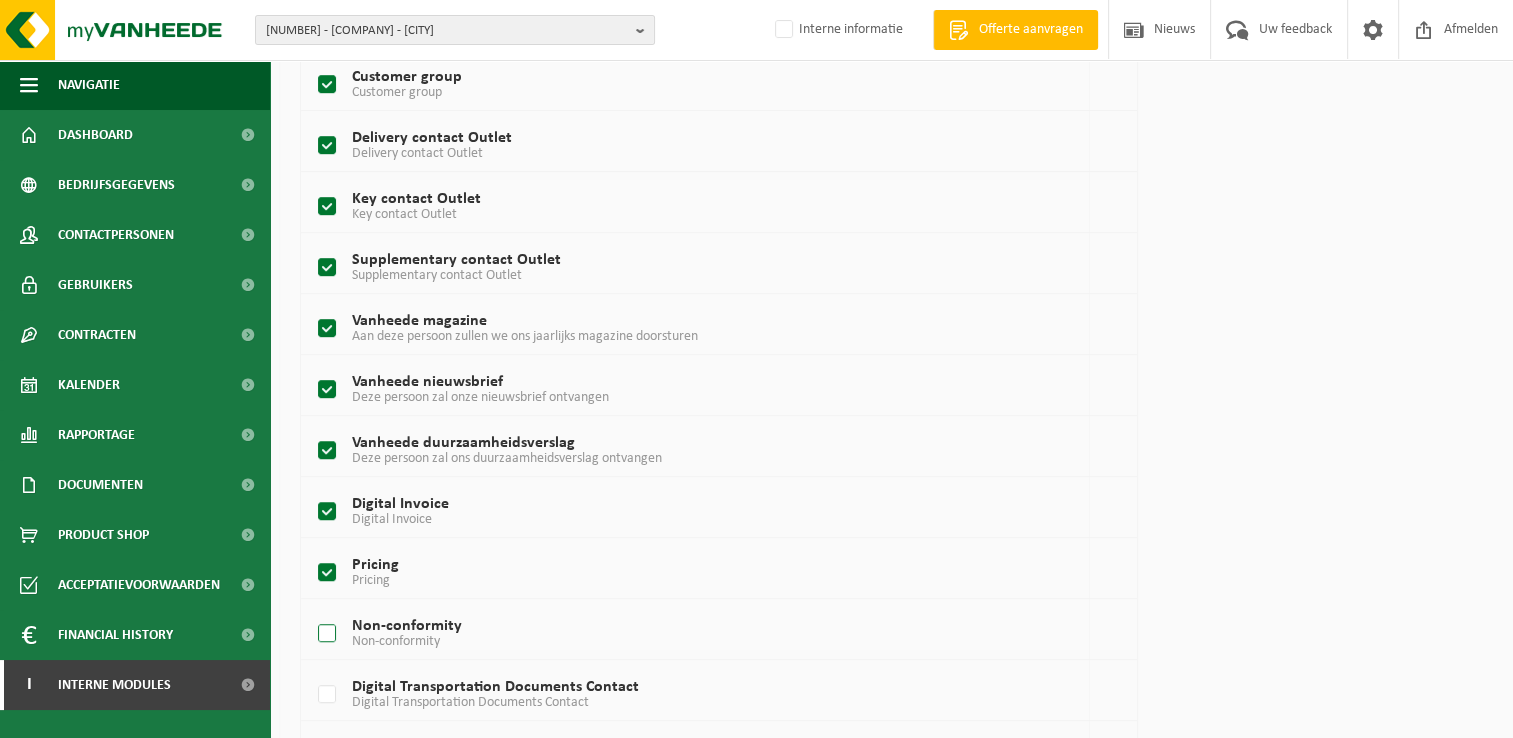 drag, startPoint x: 322, startPoint y: 632, endPoint x: 323, endPoint y: 642, distance: 10.049875 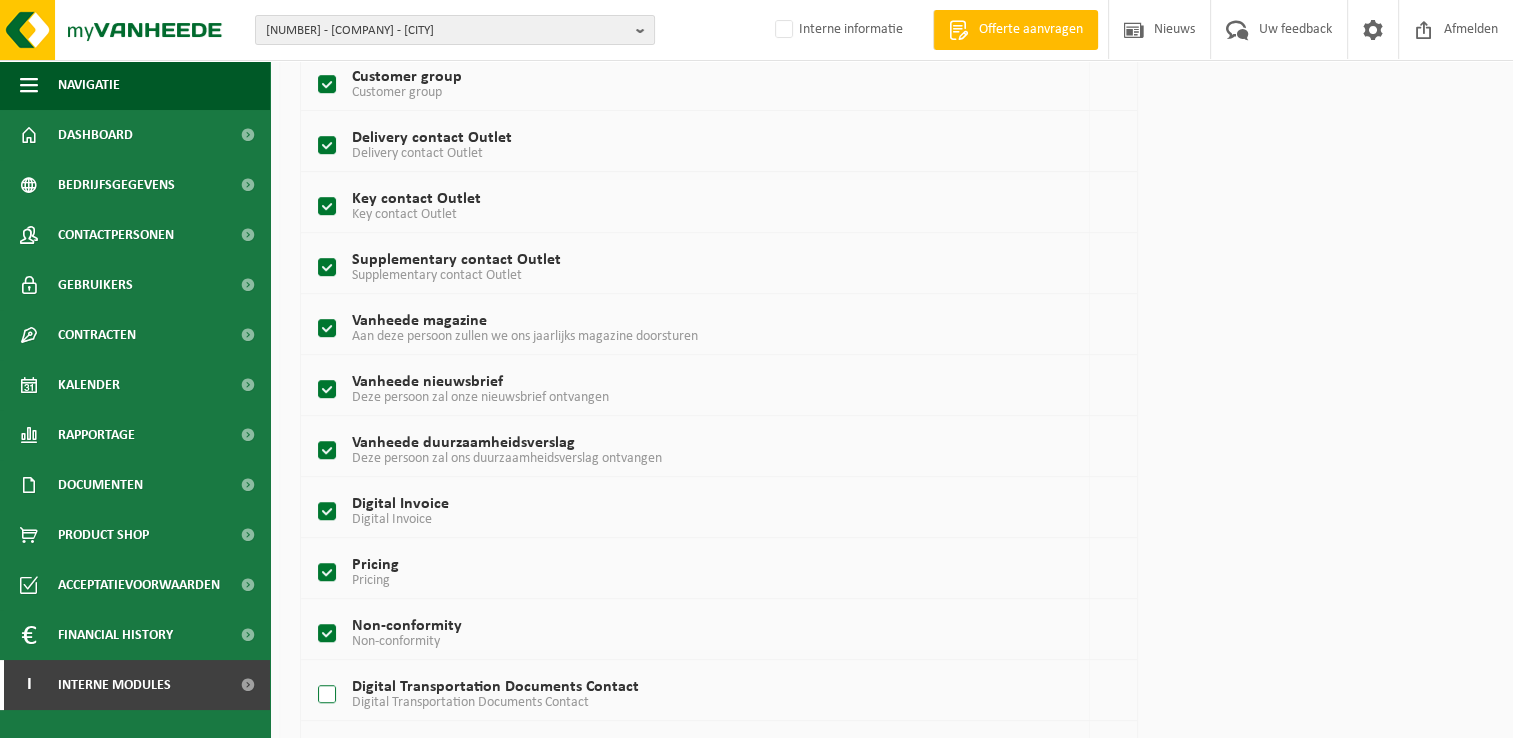 click on "Digital Transportation Documents Contact   Digital Transportation Documents Contact" at bounding box center (685, 695) 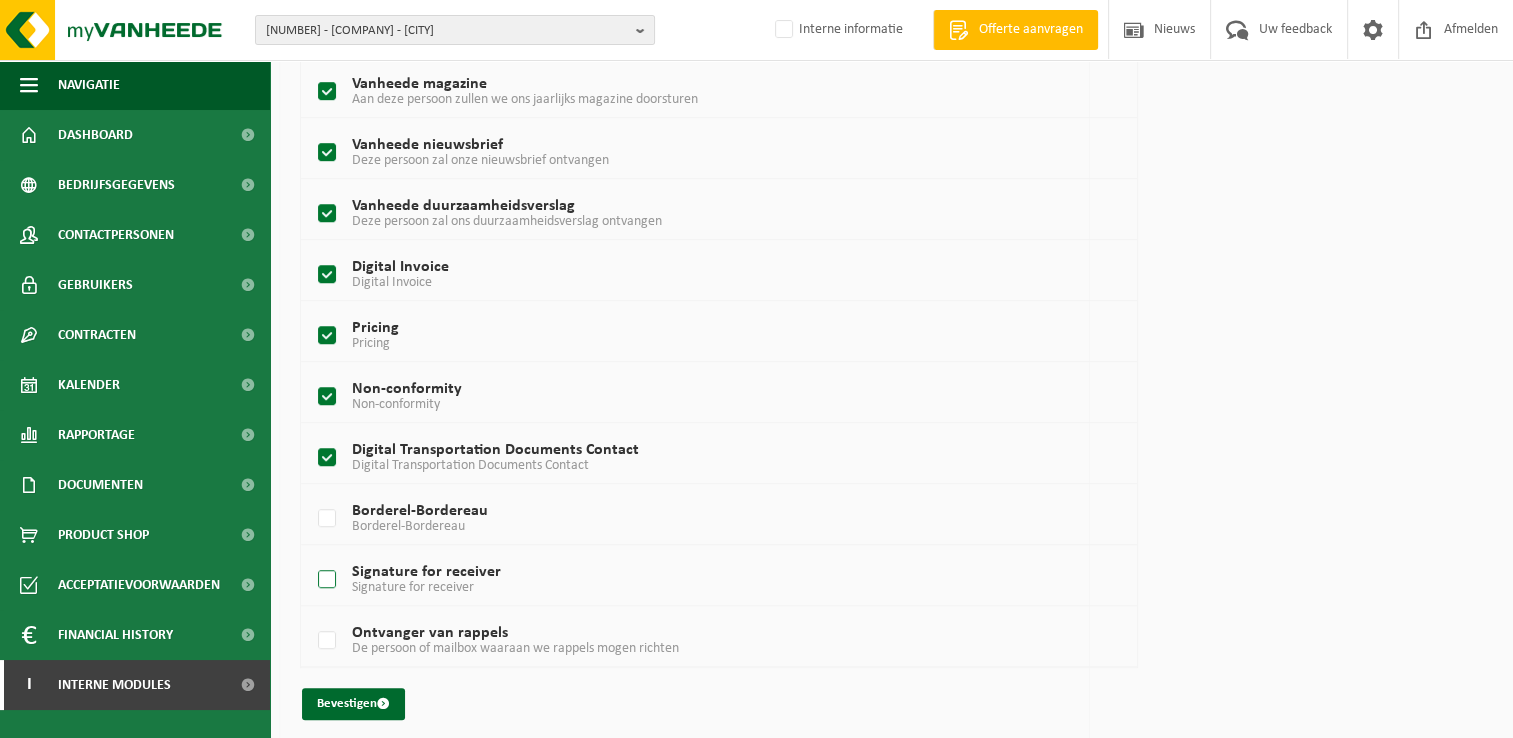 scroll, scrollTop: 1241, scrollLeft: 0, axis: vertical 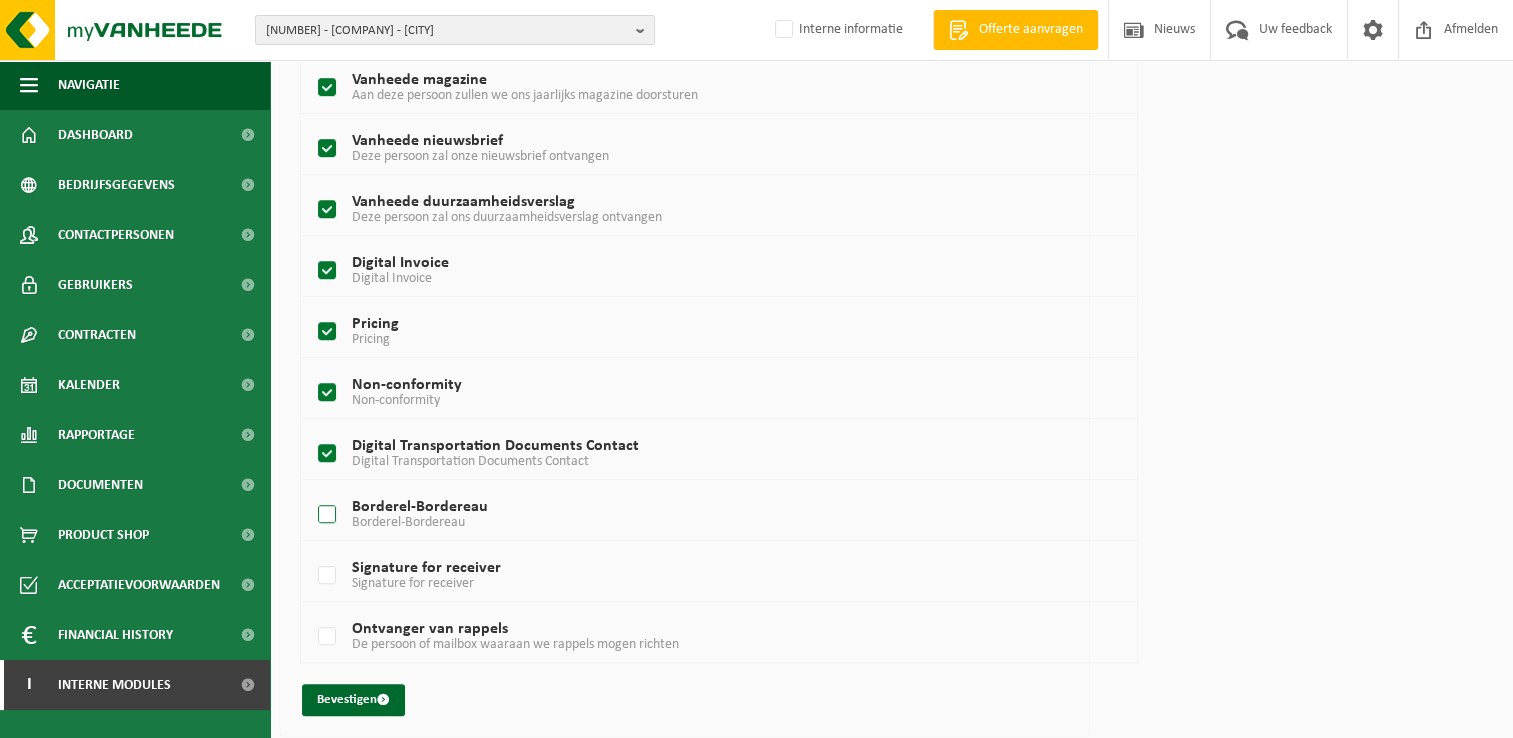 click on "Borderel-Bordereau" at bounding box center [408, 522] 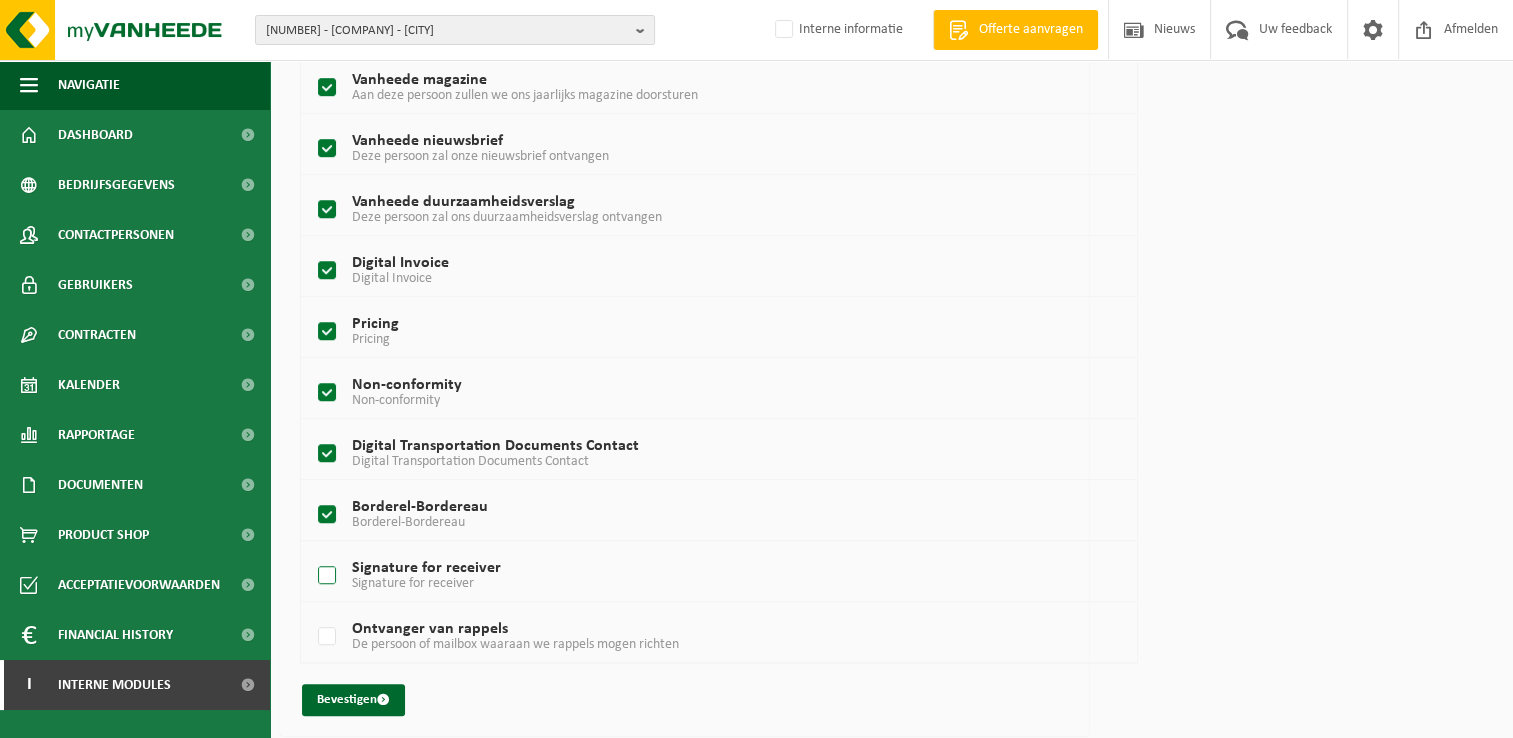 click on "Signature for receiver   Signature for receiver" at bounding box center (685, 576) 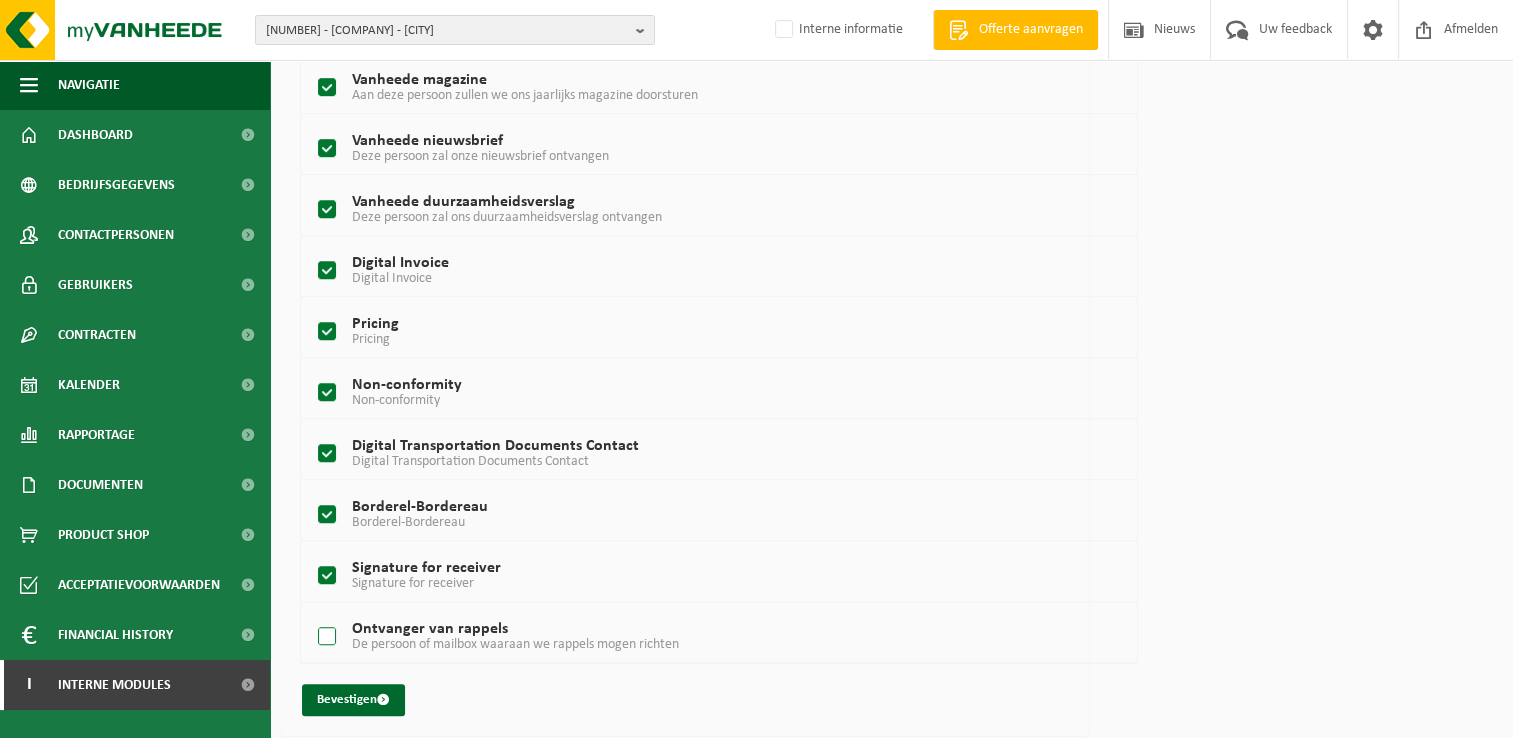 click on "De persoon of mailbox waaraan we rappels mogen richten" at bounding box center [515, 644] 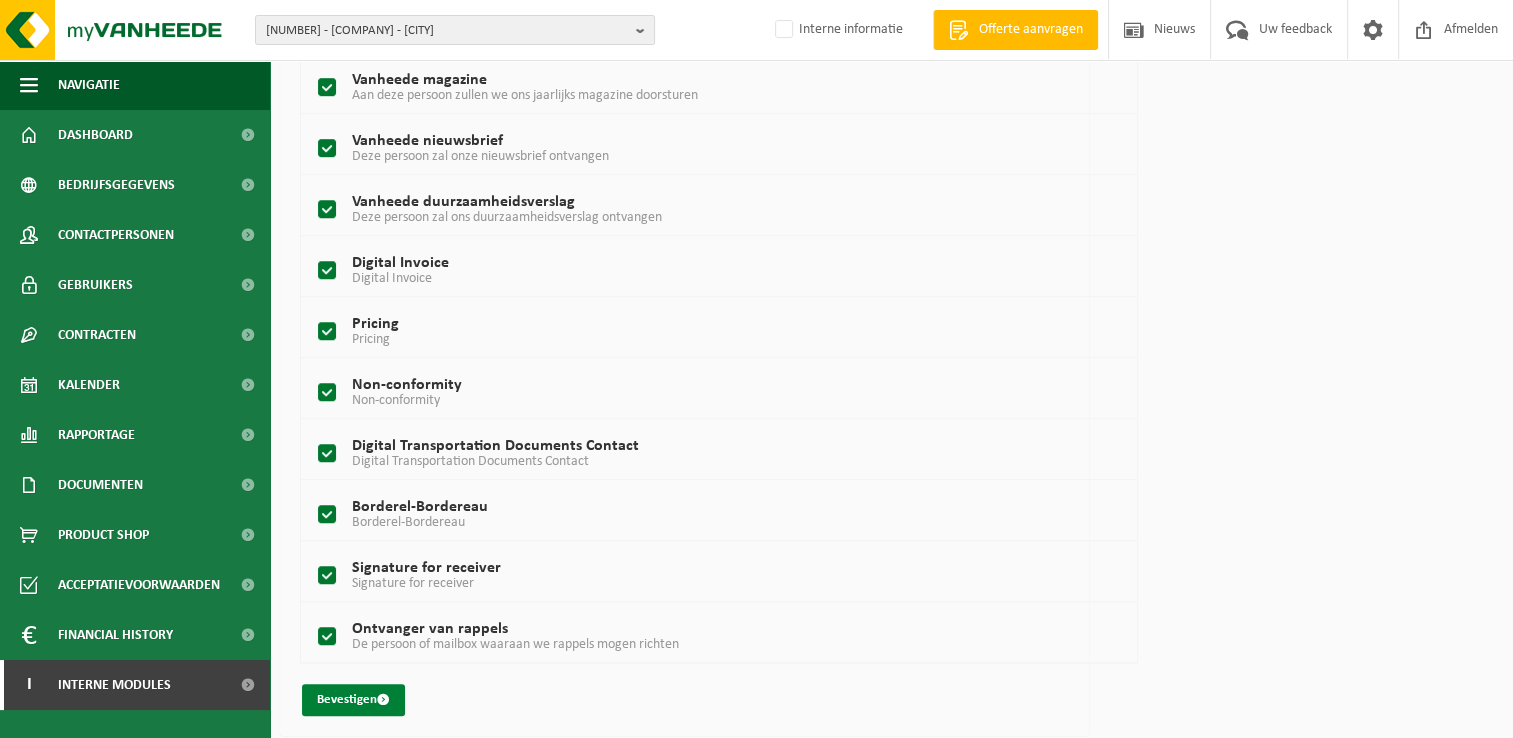 click on "Bevestigen" at bounding box center [353, 700] 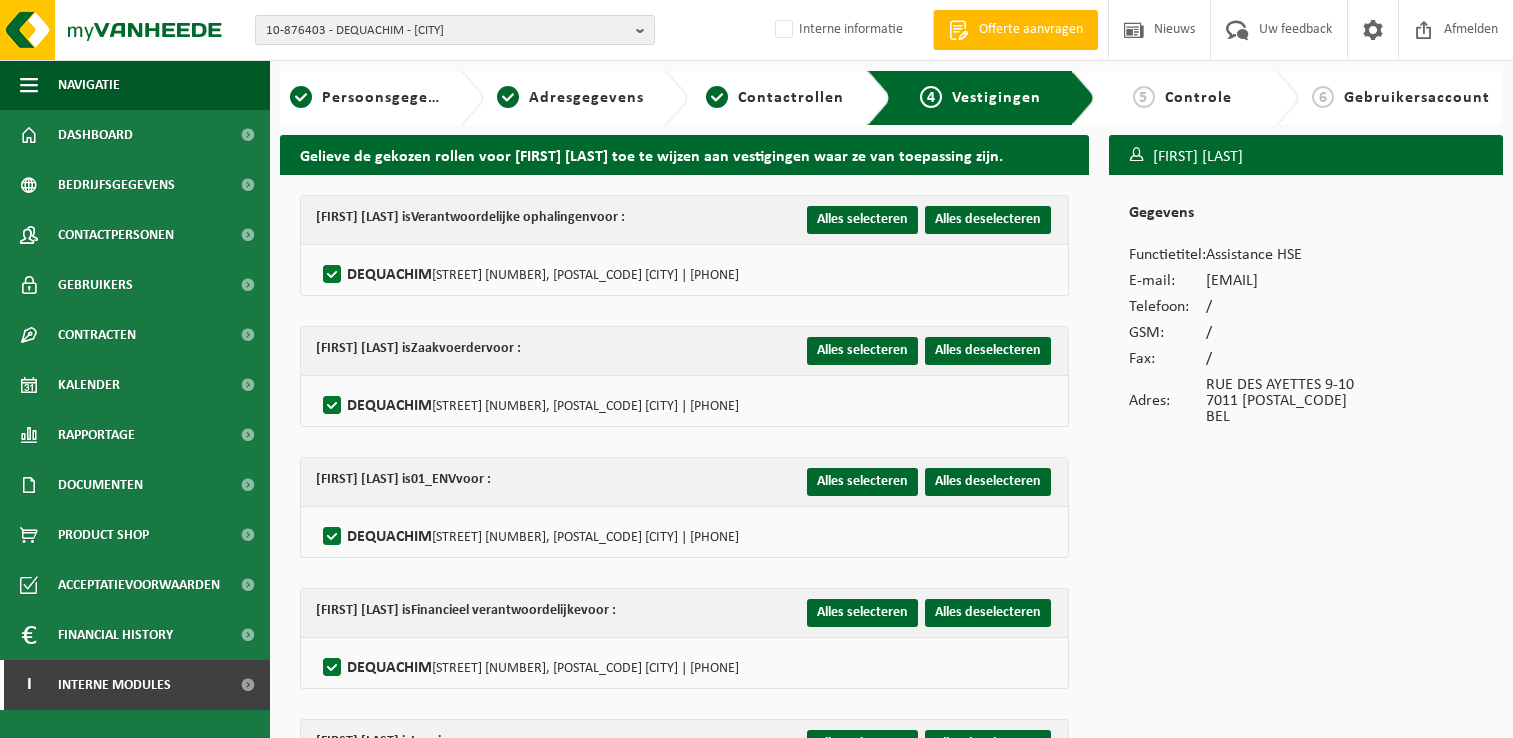 scroll, scrollTop: 0, scrollLeft: 0, axis: both 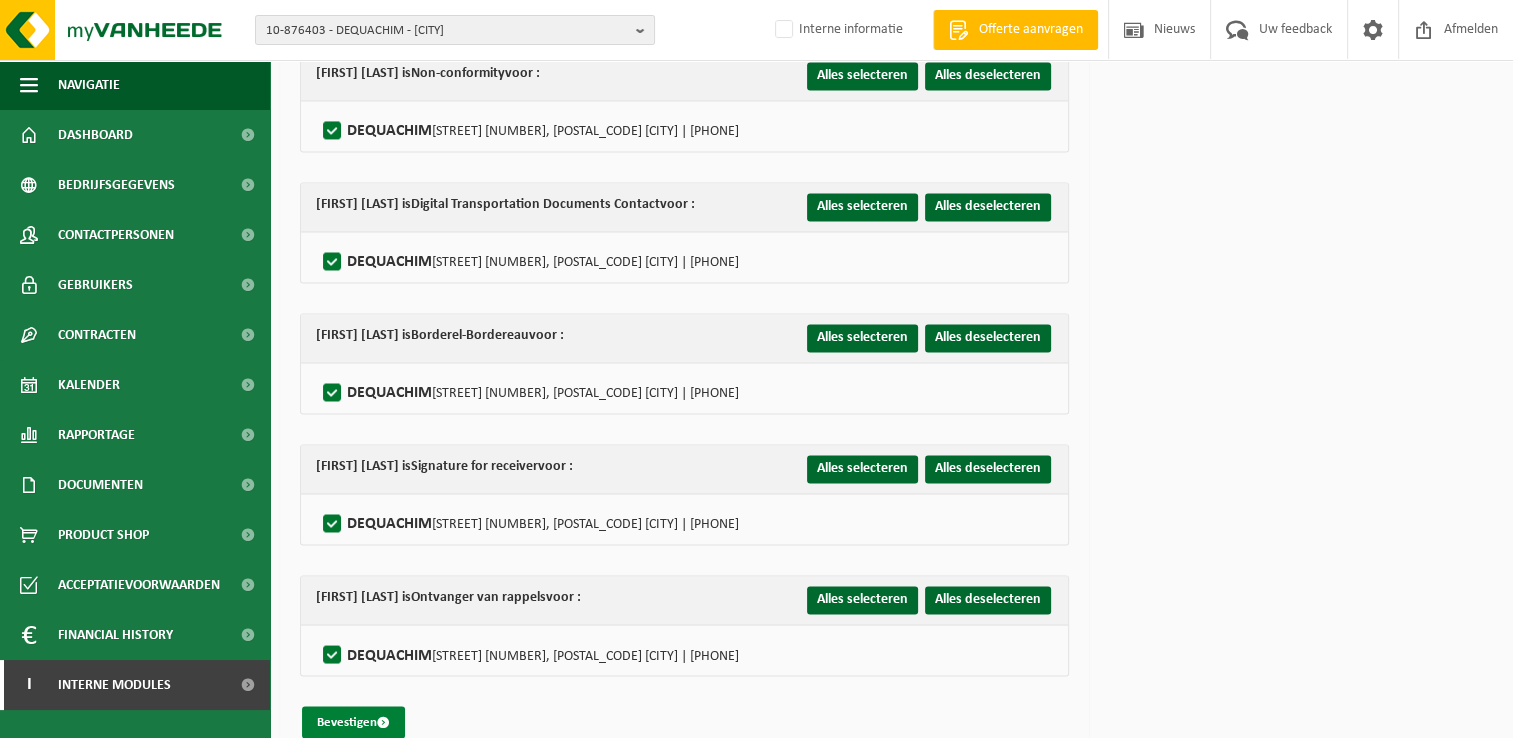 click on "Bevestigen" at bounding box center (353, 722) 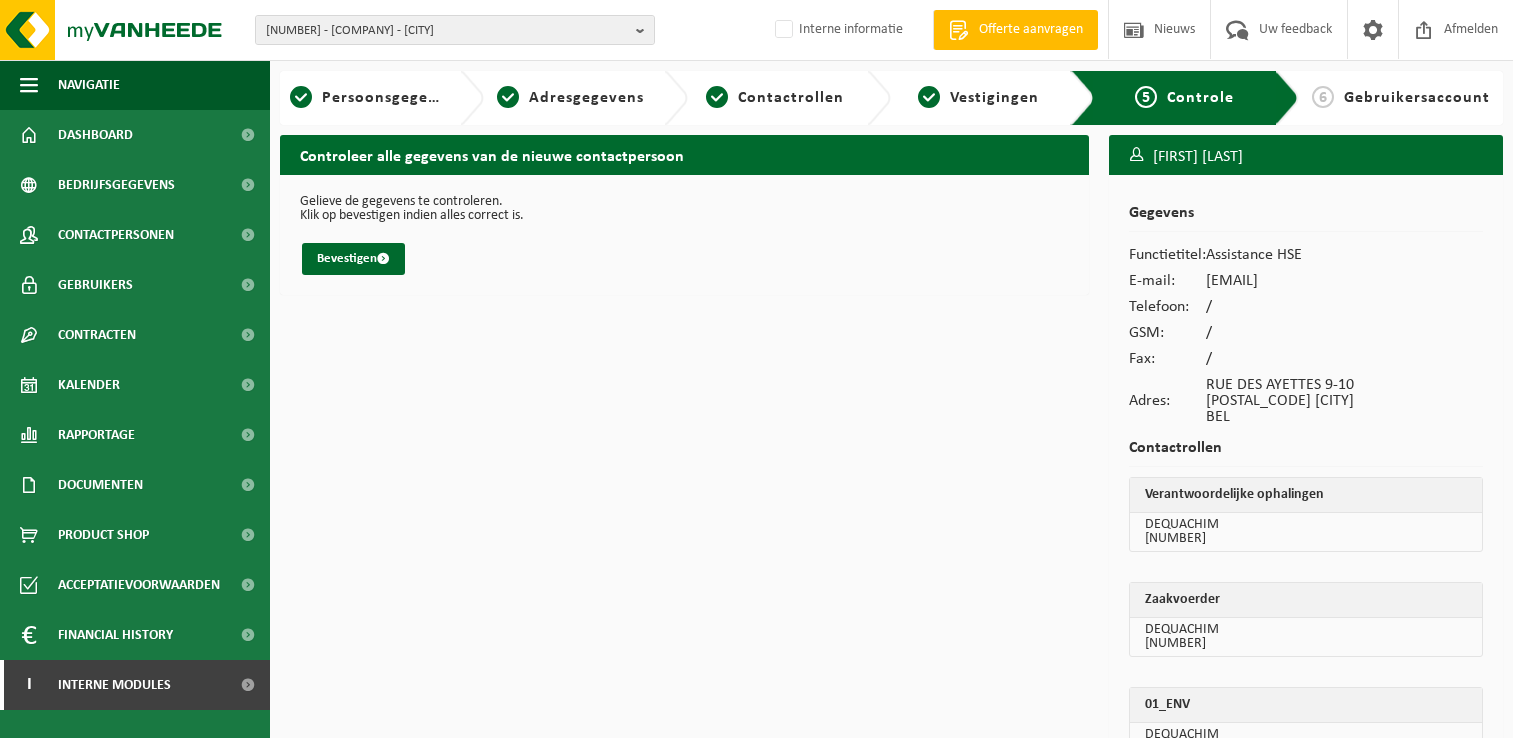 scroll, scrollTop: 0, scrollLeft: 0, axis: both 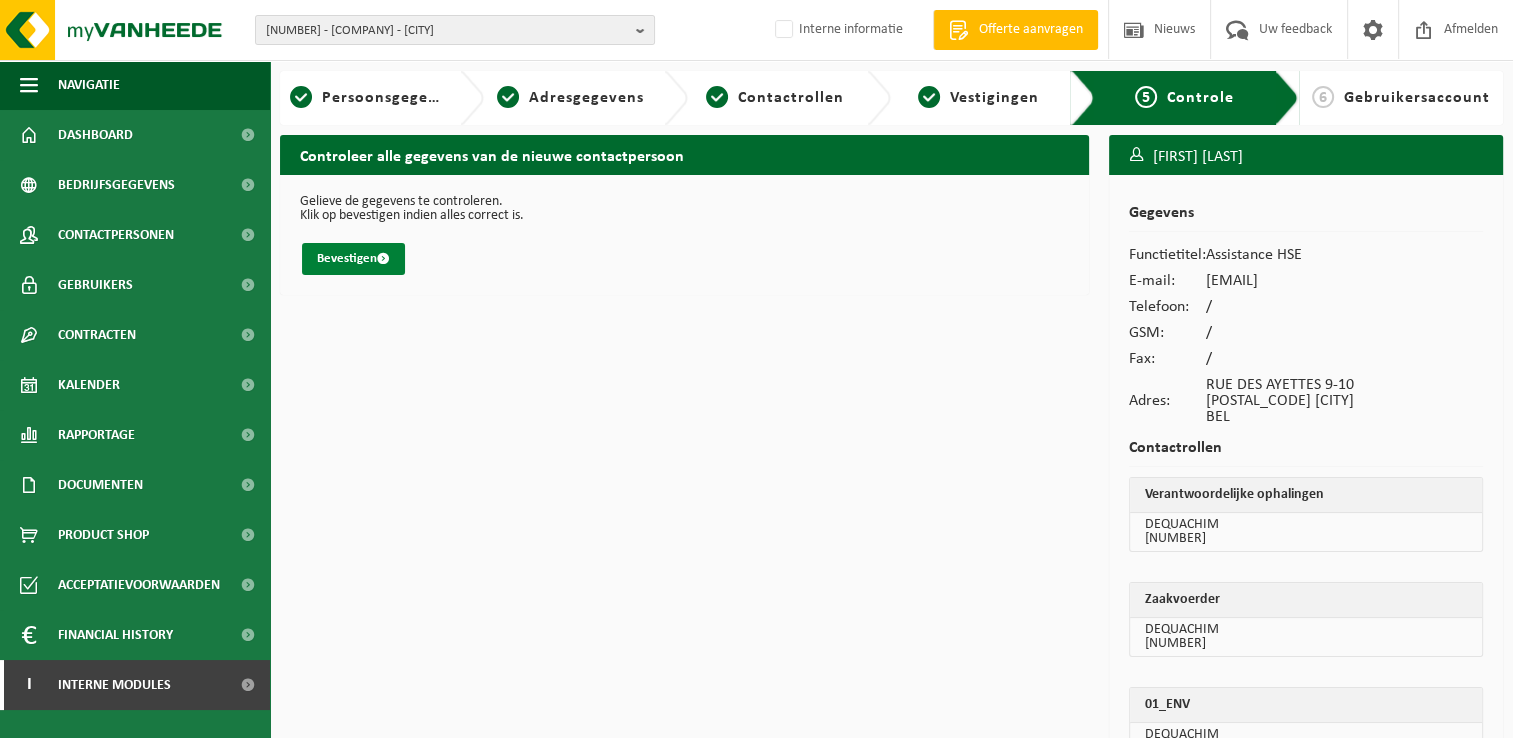 click on "Bevestigen" at bounding box center [353, 259] 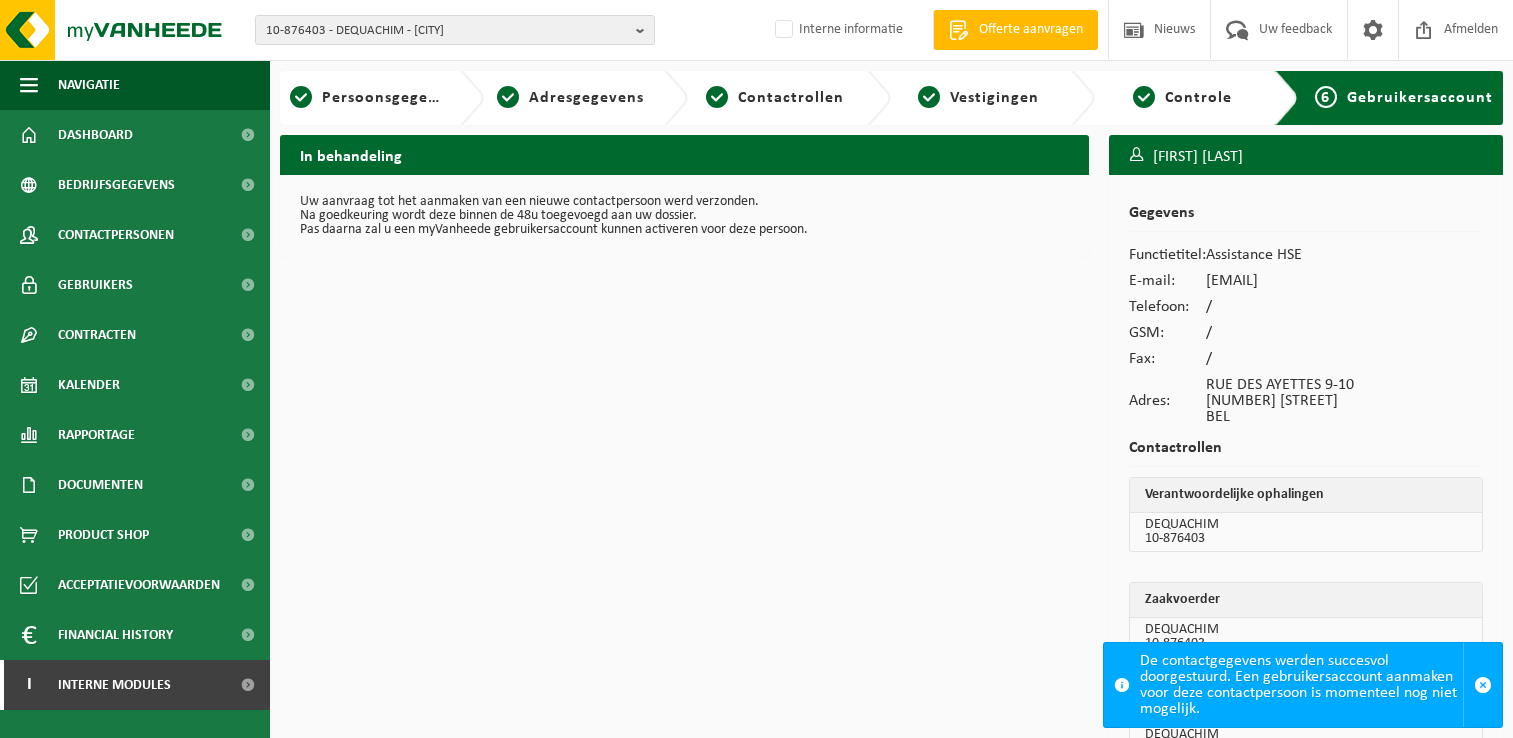 scroll, scrollTop: 0, scrollLeft: 0, axis: both 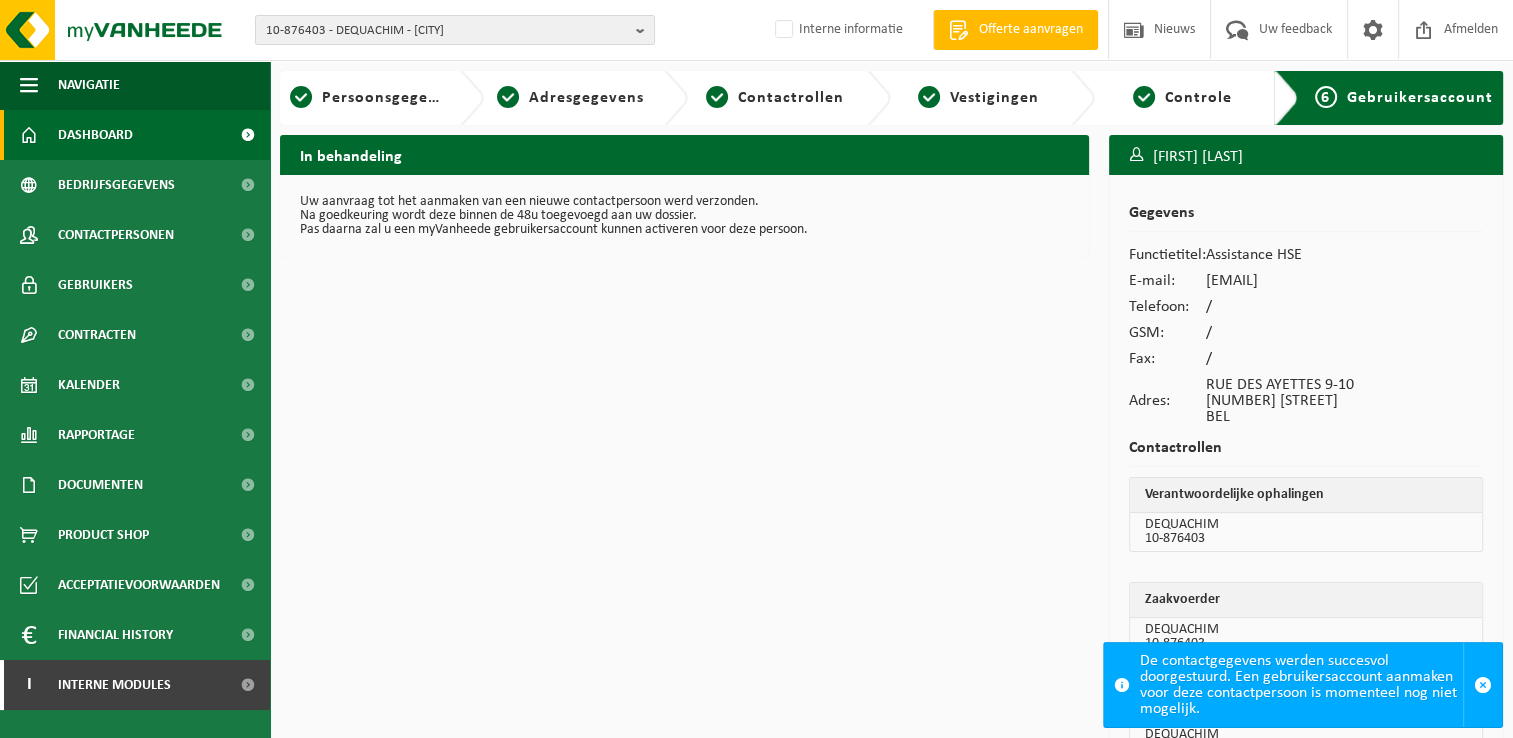 click on "Dashboard" at bounding box center [135, 135] 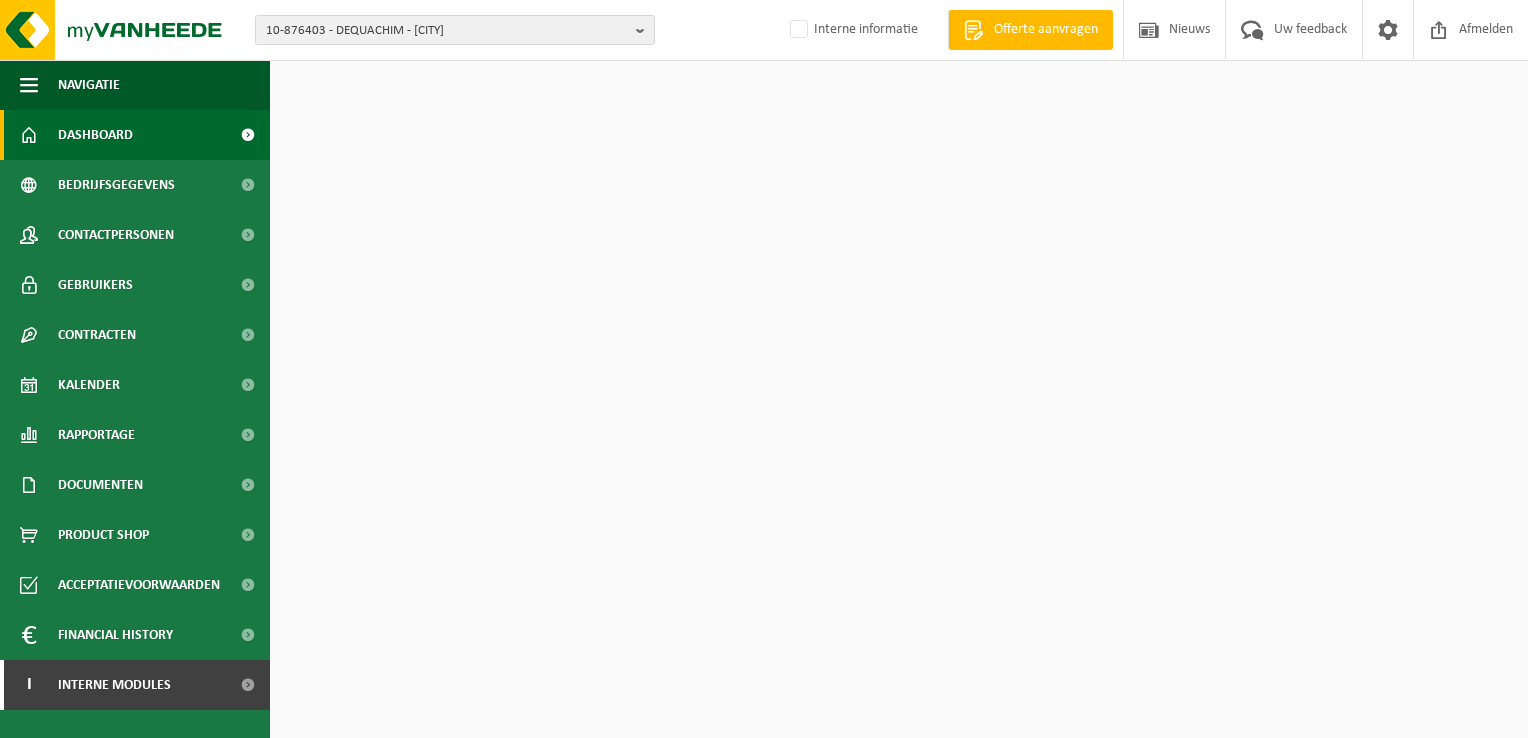 scroll, scrollTop: 0, scrollLeft: 0, axis: both 